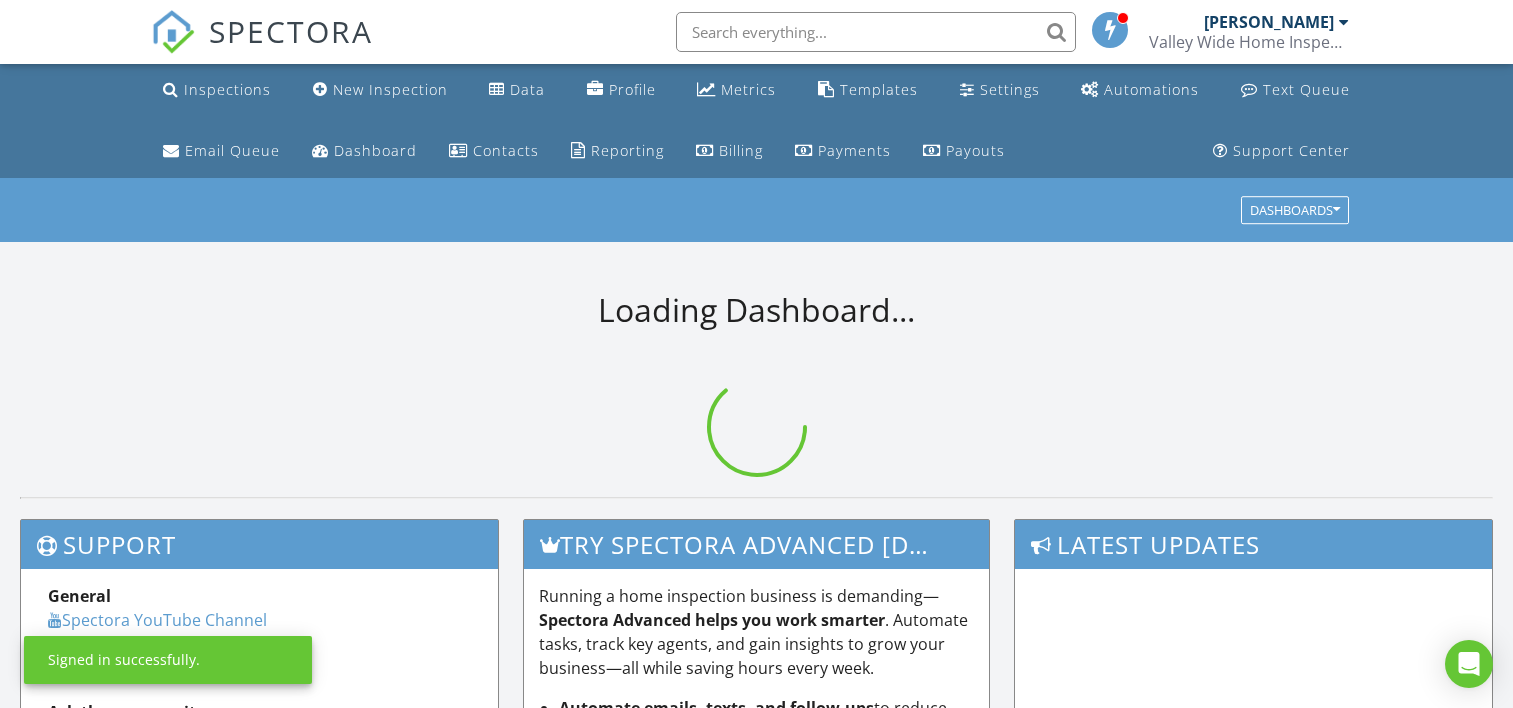 scroll, scrollTop: 0, scrollLeft: 0, axis: both 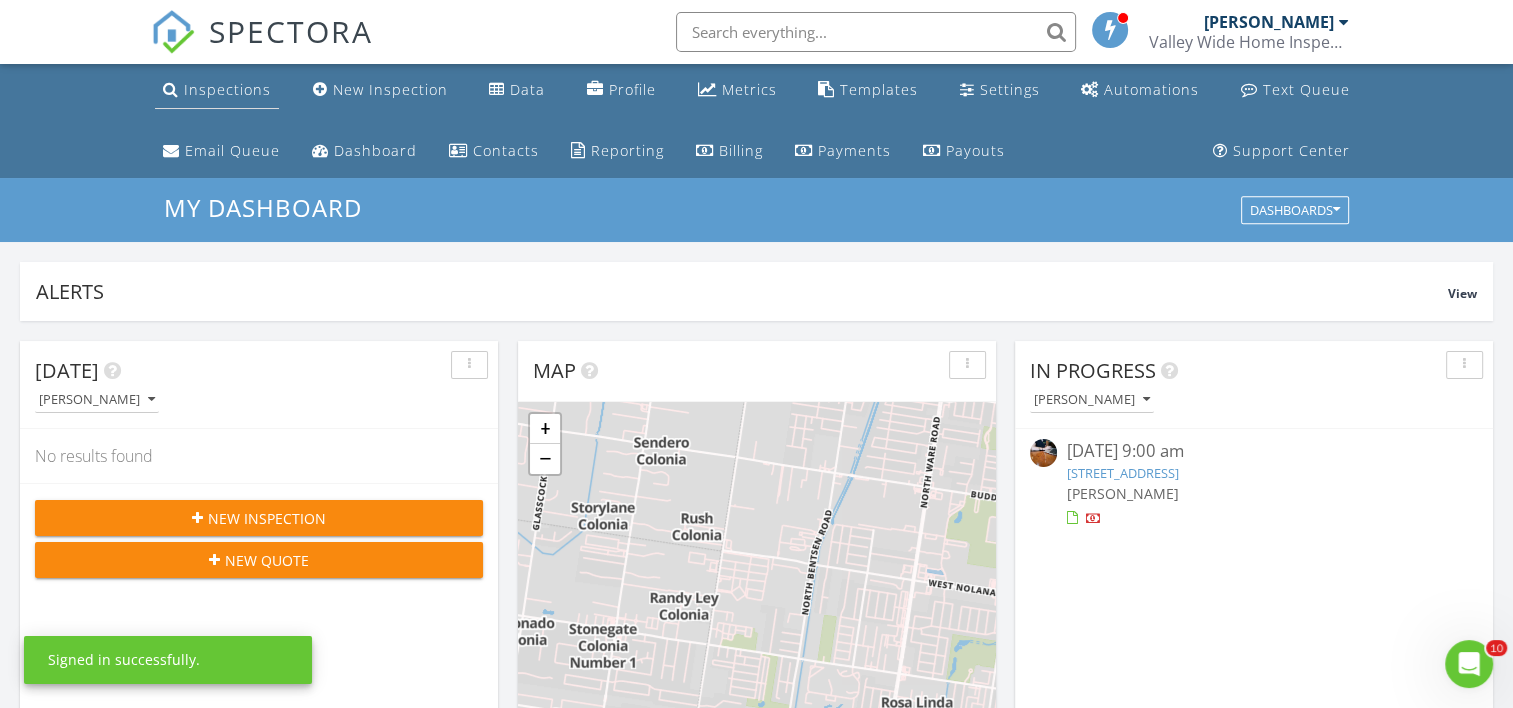 click on "Inspections" at bounding box center [227, 89] 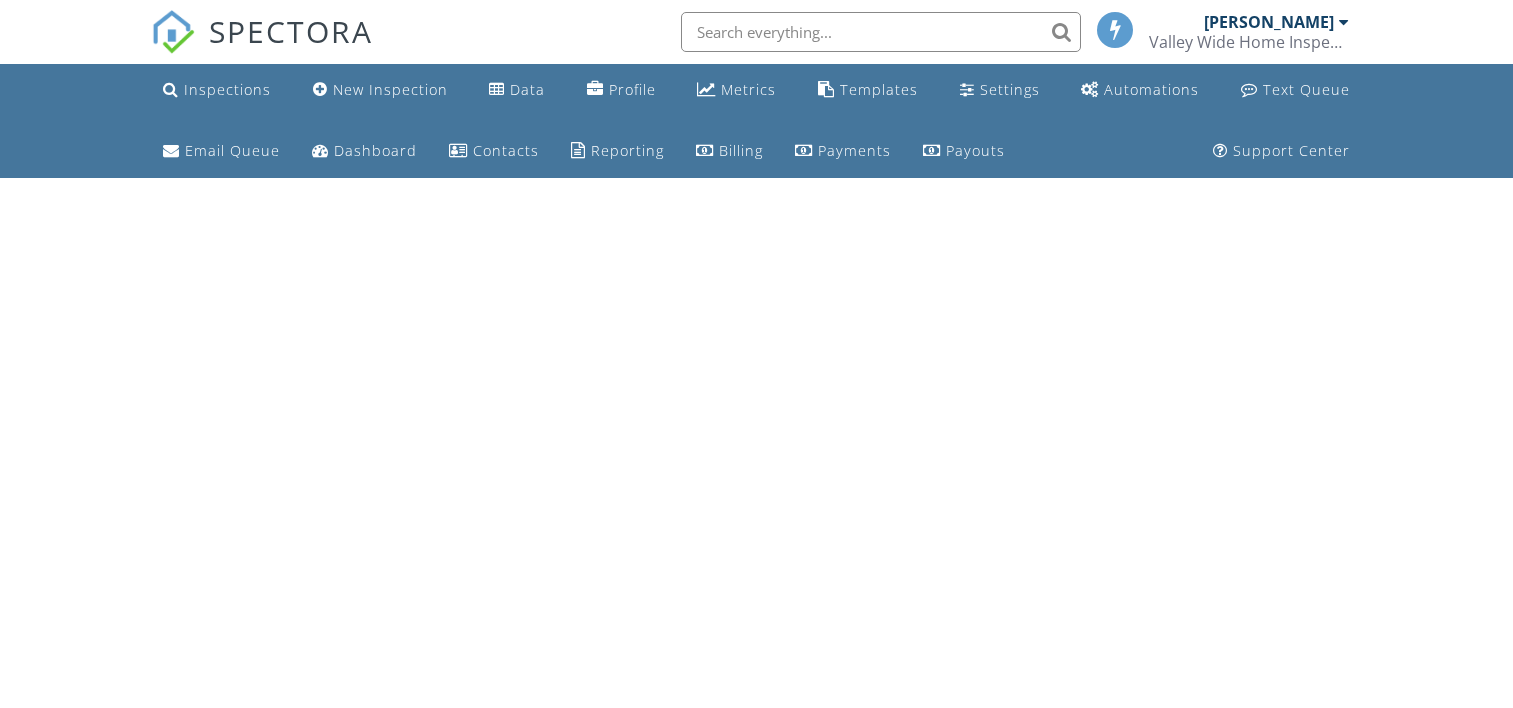 scroll, scrollTop: 0, scrollLeft: 0, axis: both 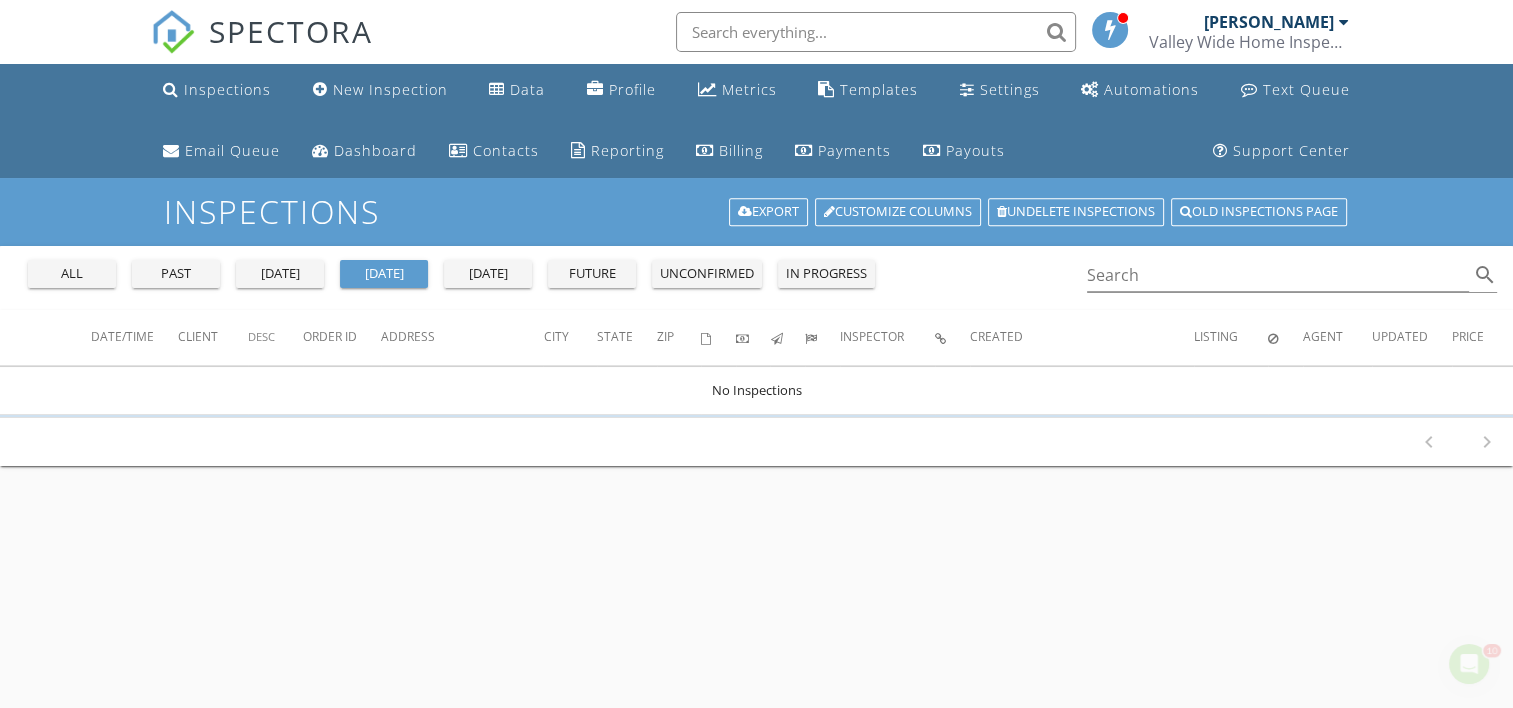 click on "[DATE]" at bounding box center [488, 274] 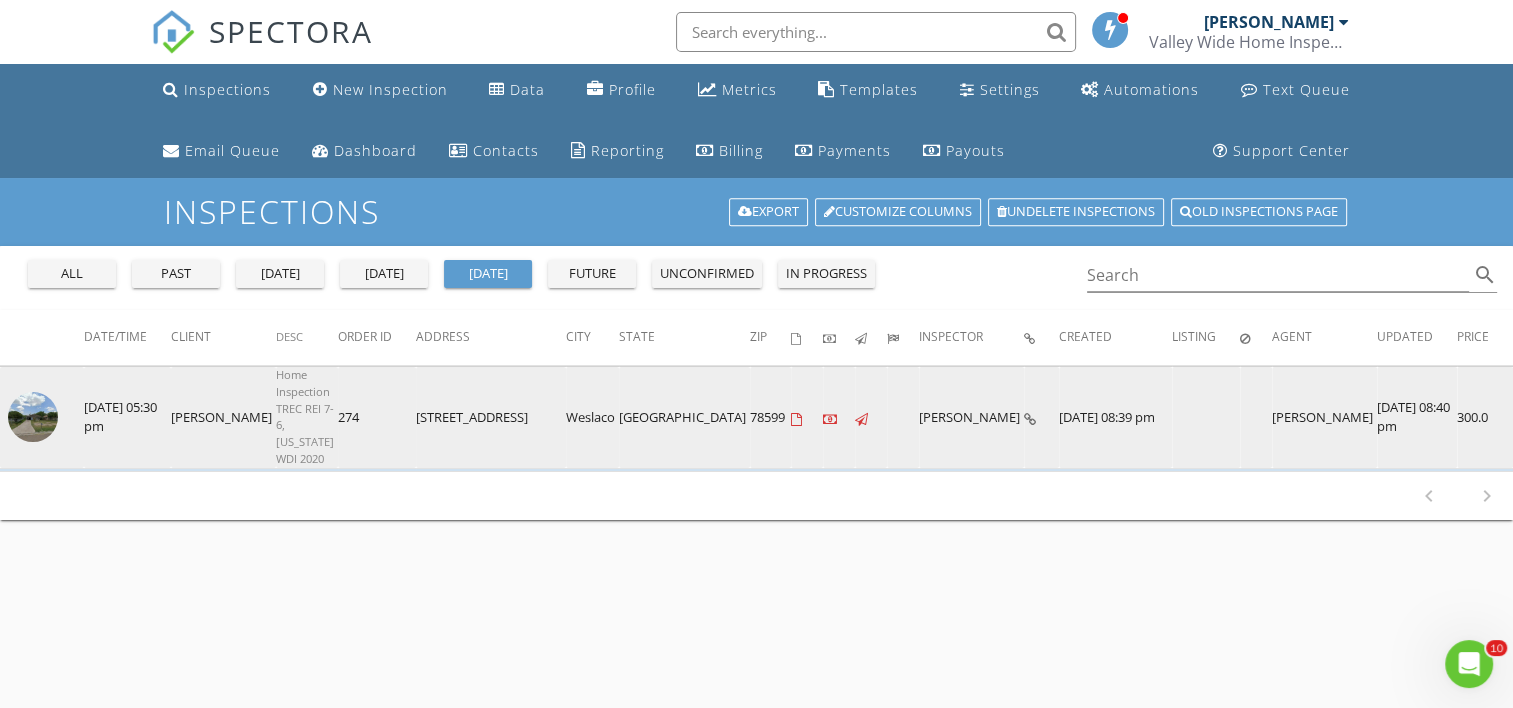 click at bounding box center (33, 437) 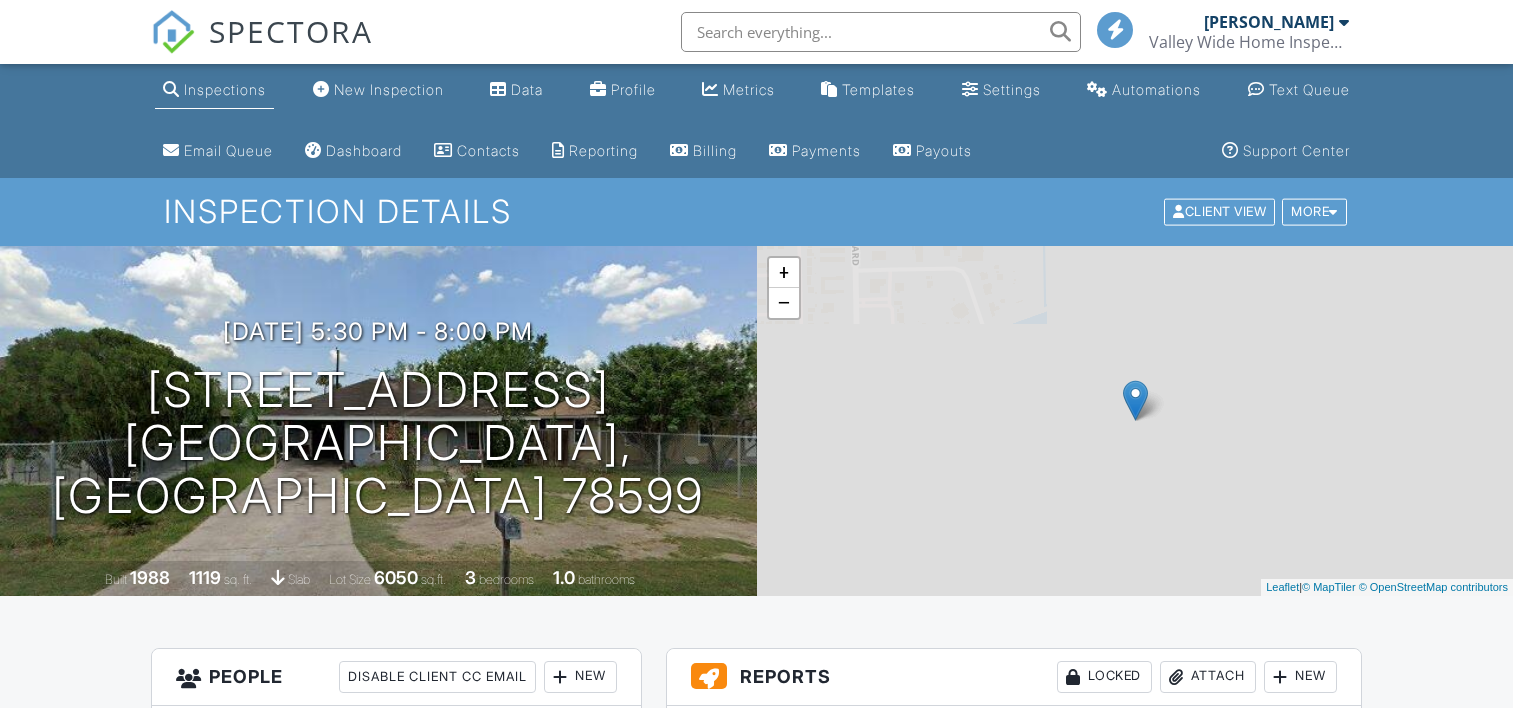 scroll, scrollTop: 505, scrollLeft: 0, axis: vertical 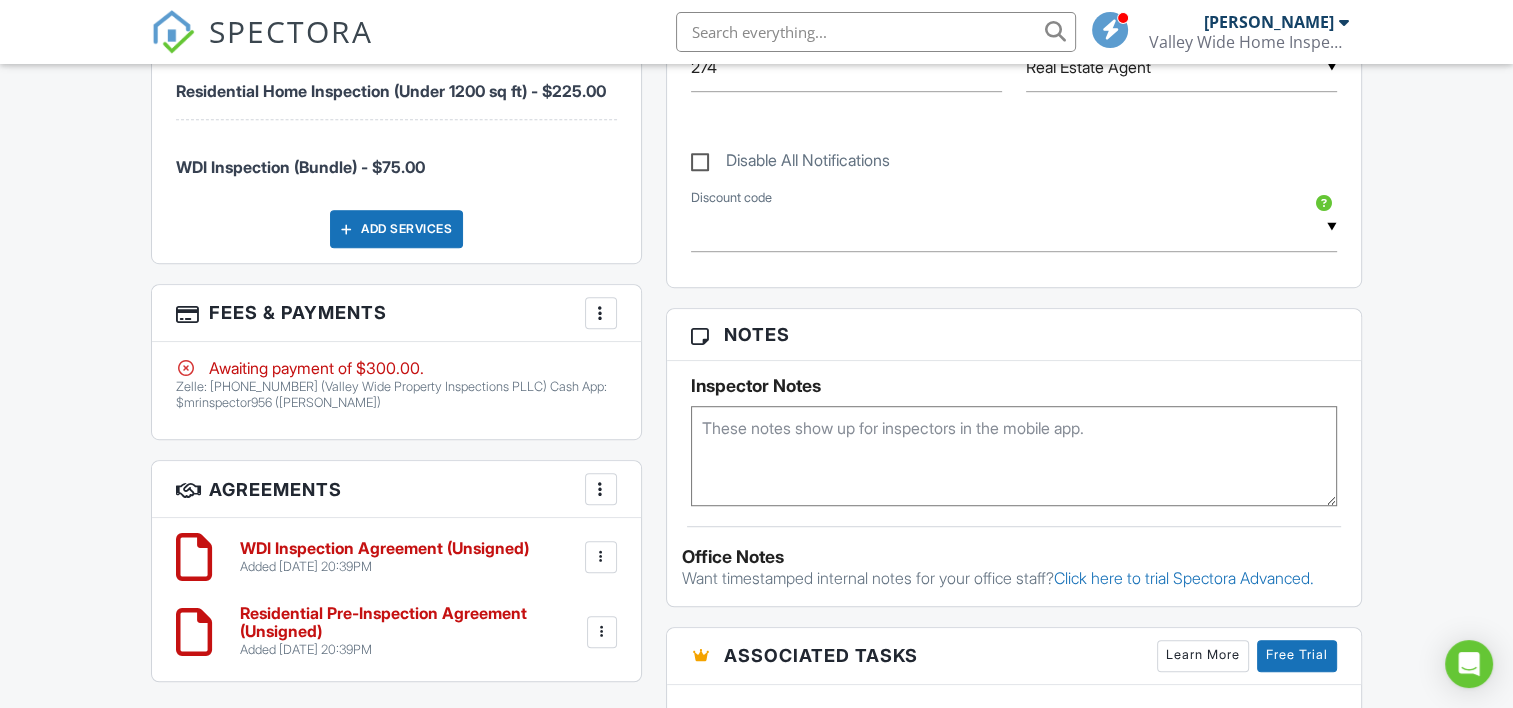 click on "Added 07/13/2025 20:39PM" at bounding box center [384, 567] 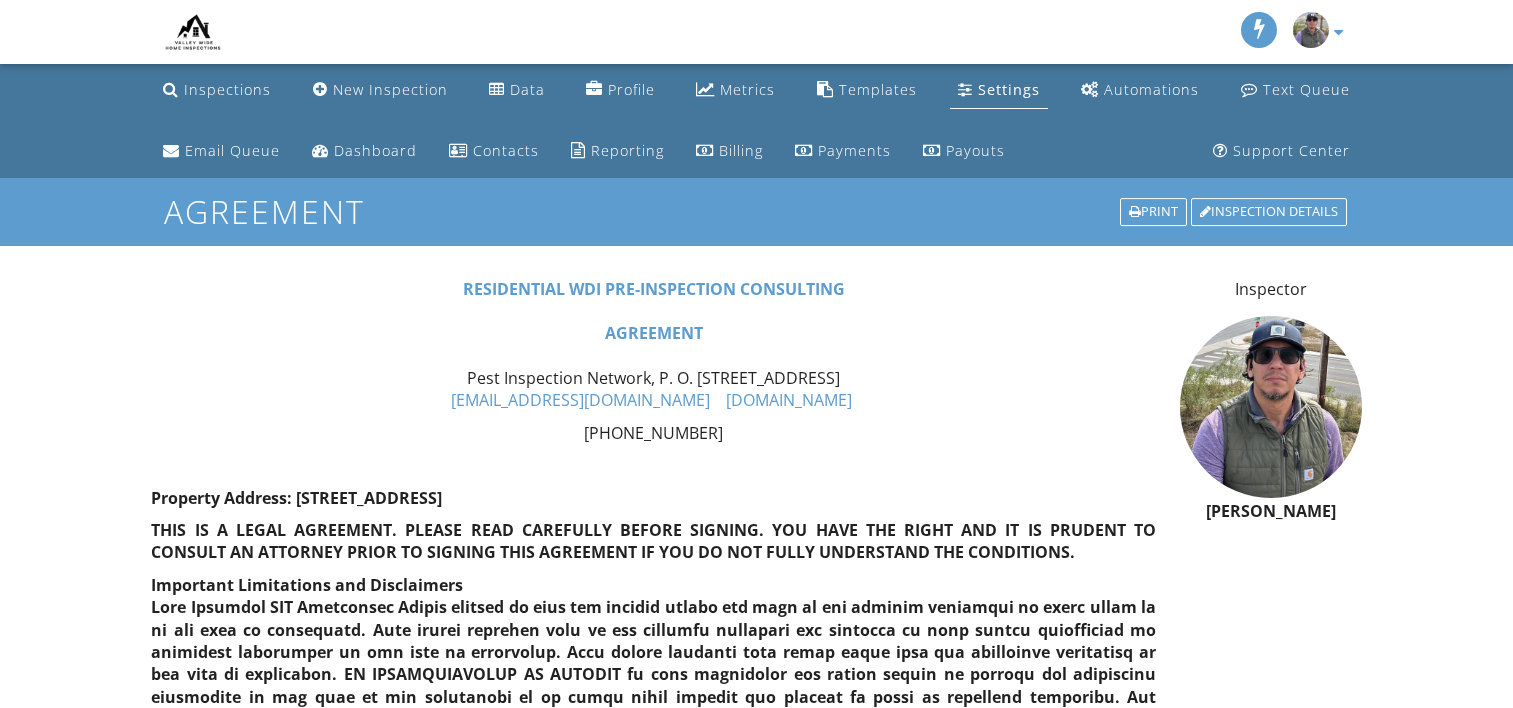 scroll, scrollTop: 0, scrollLeft: 0, axis: both 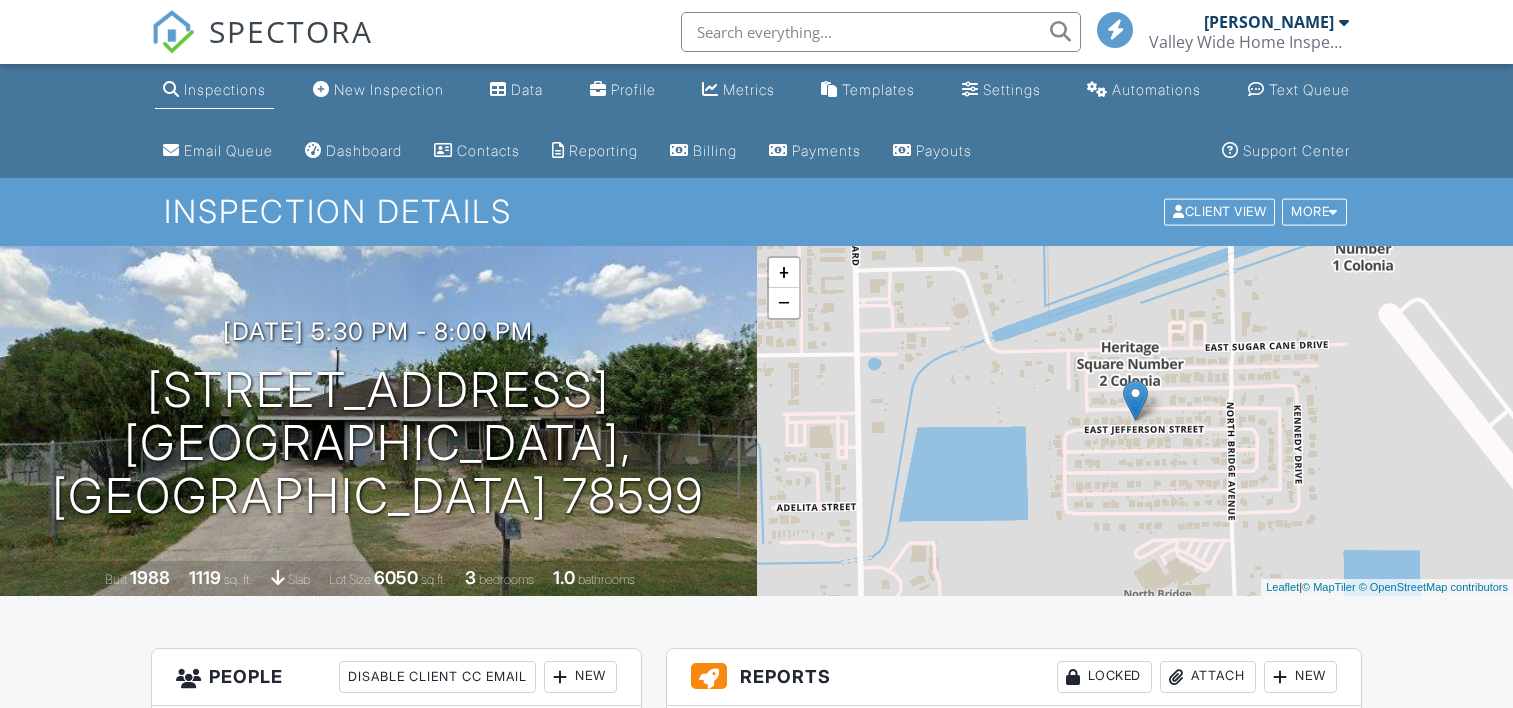 click on "Residential Pre-Inspection Agreement
(Unsigned)" at bounding box center [411, 1822] 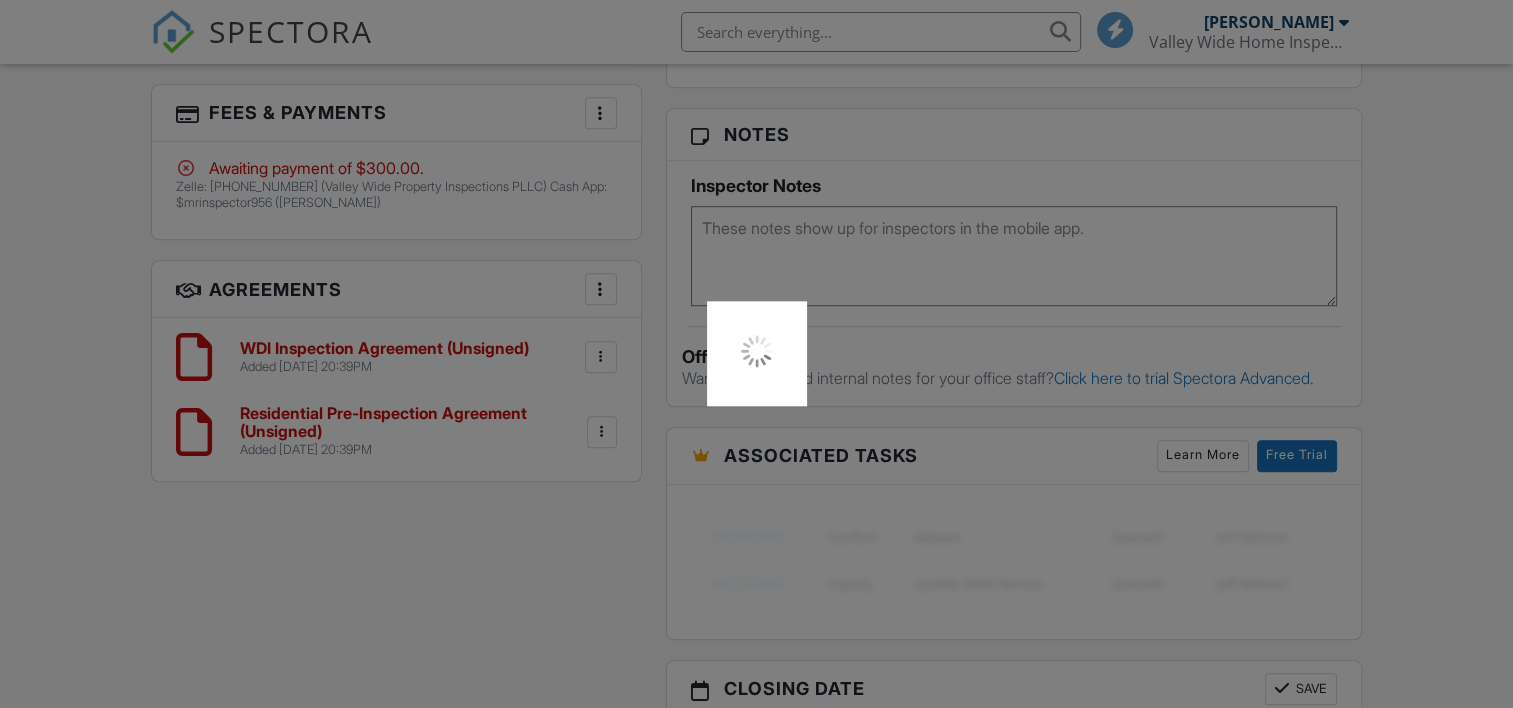 scroll, scrollTop: 1400, scrollLeft: 0, axis: vertical 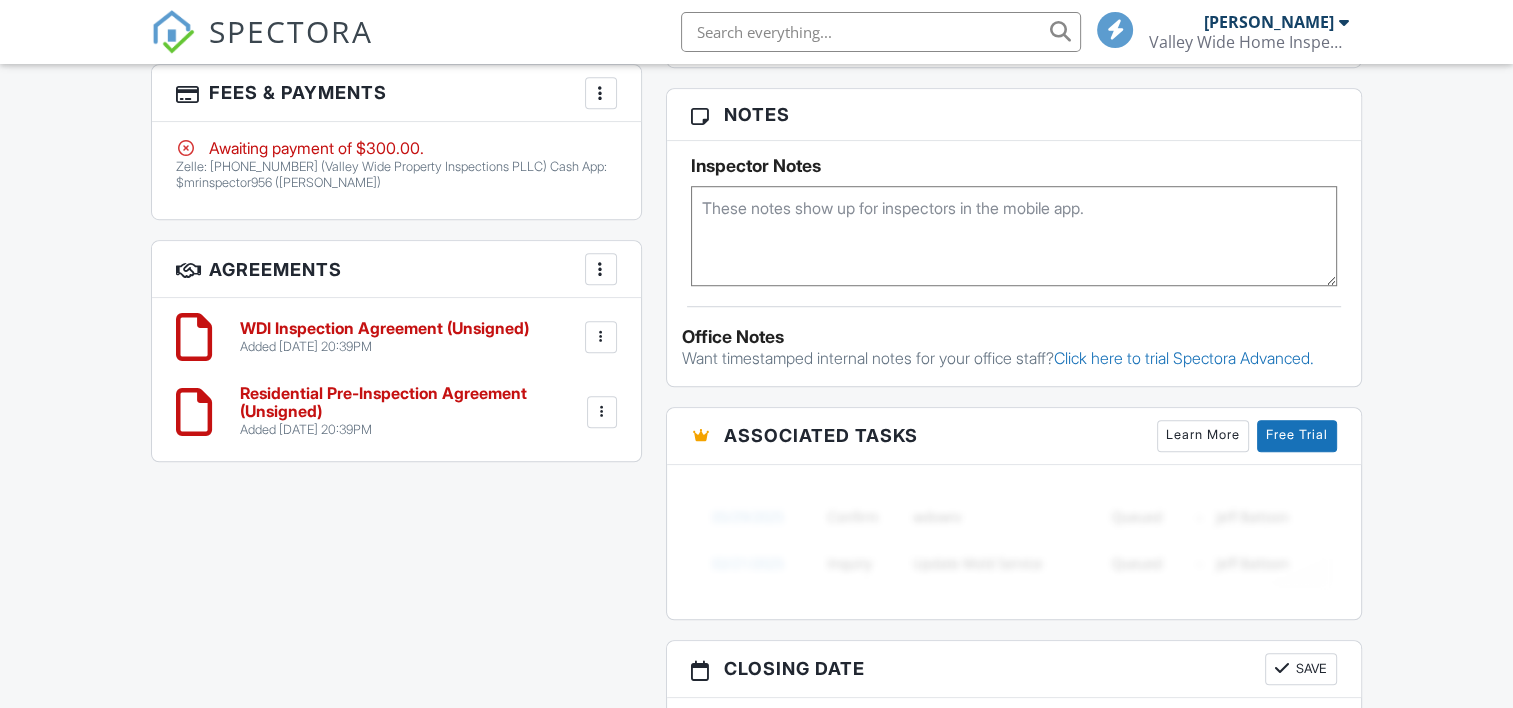 click on "Added 07/13/2025 20:39PM" at bounding box center [384, 347] 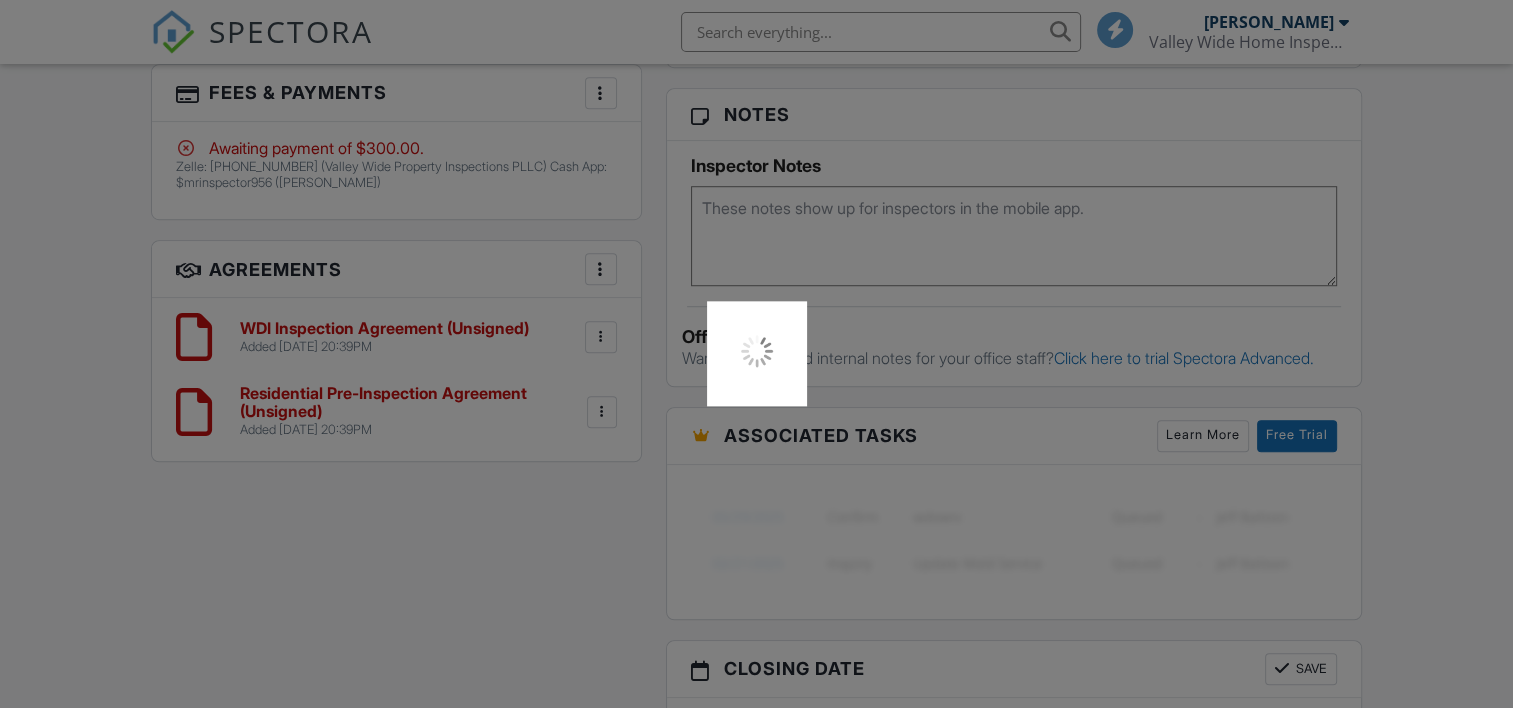 scroll, scrollTop: 0, scrollLeft: 0, axis: both 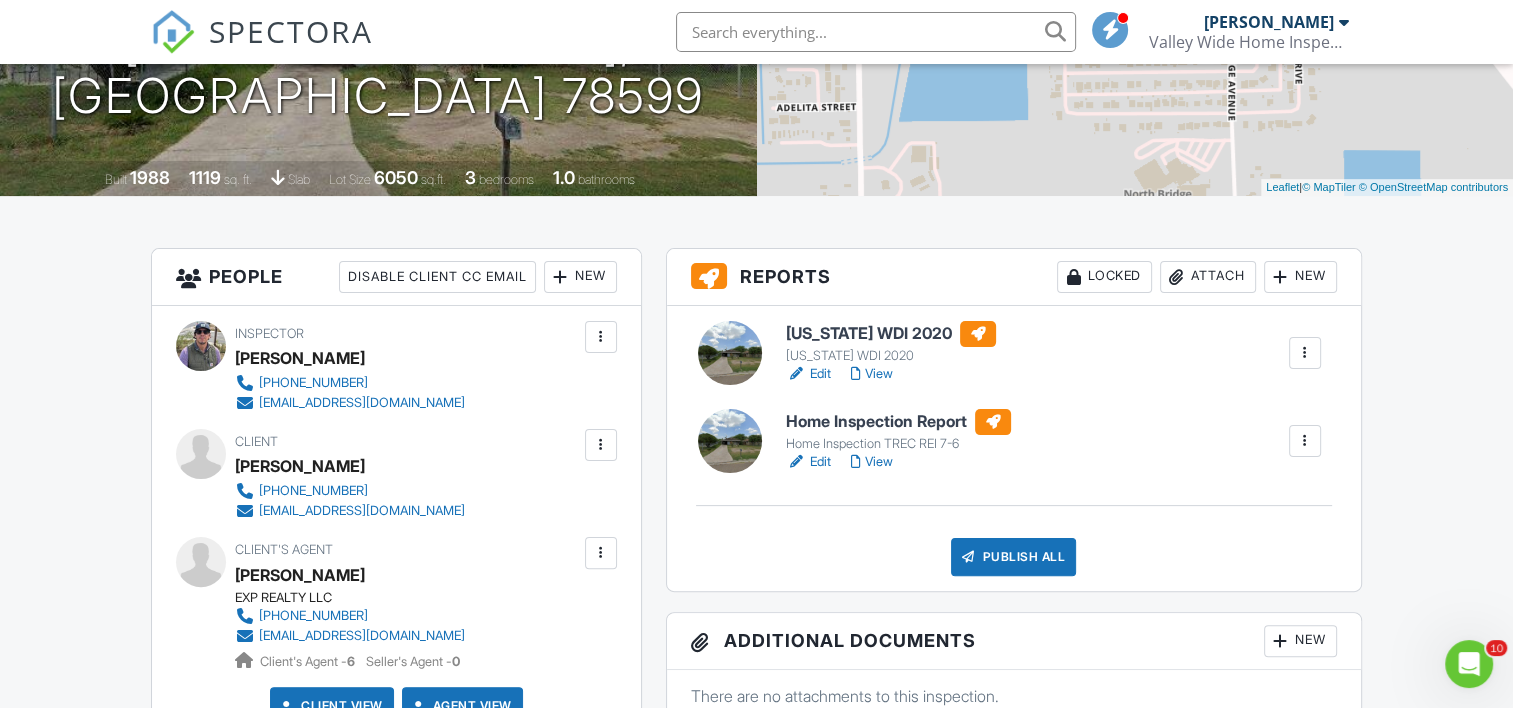 click on "Edit" at bounding box center (808, 374) 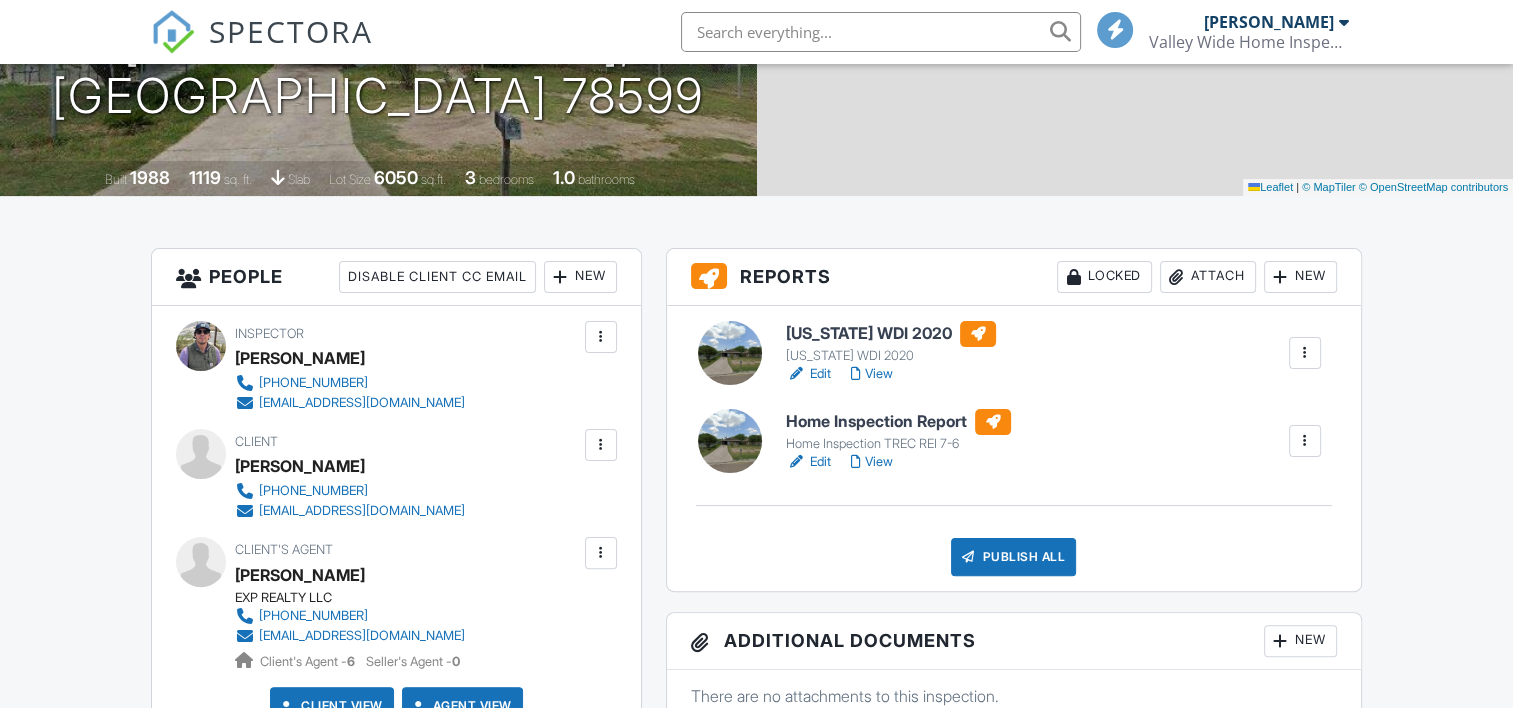 scroll, scrollTop: 400, scrollLeft: 0, axis: vertical 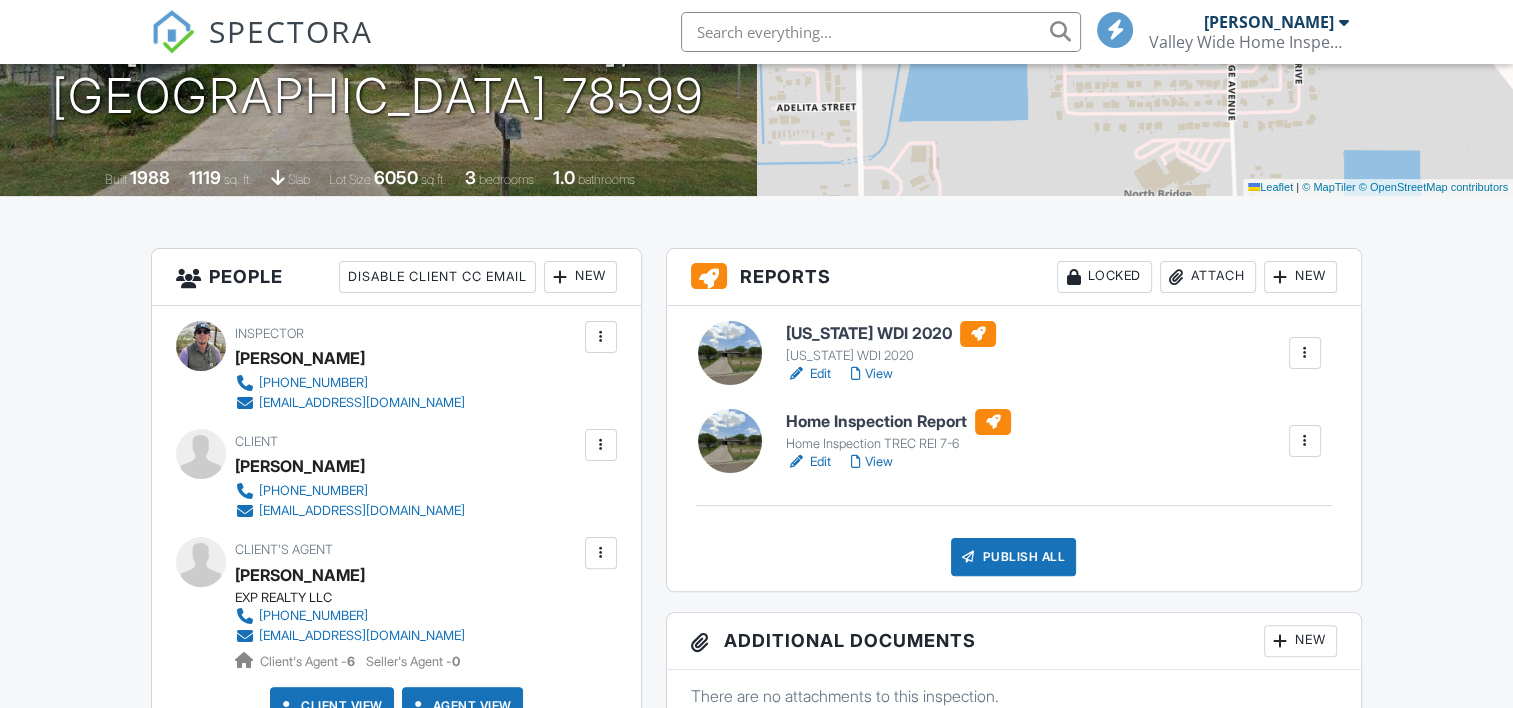 click on "View" at bounding box center [872, 374] 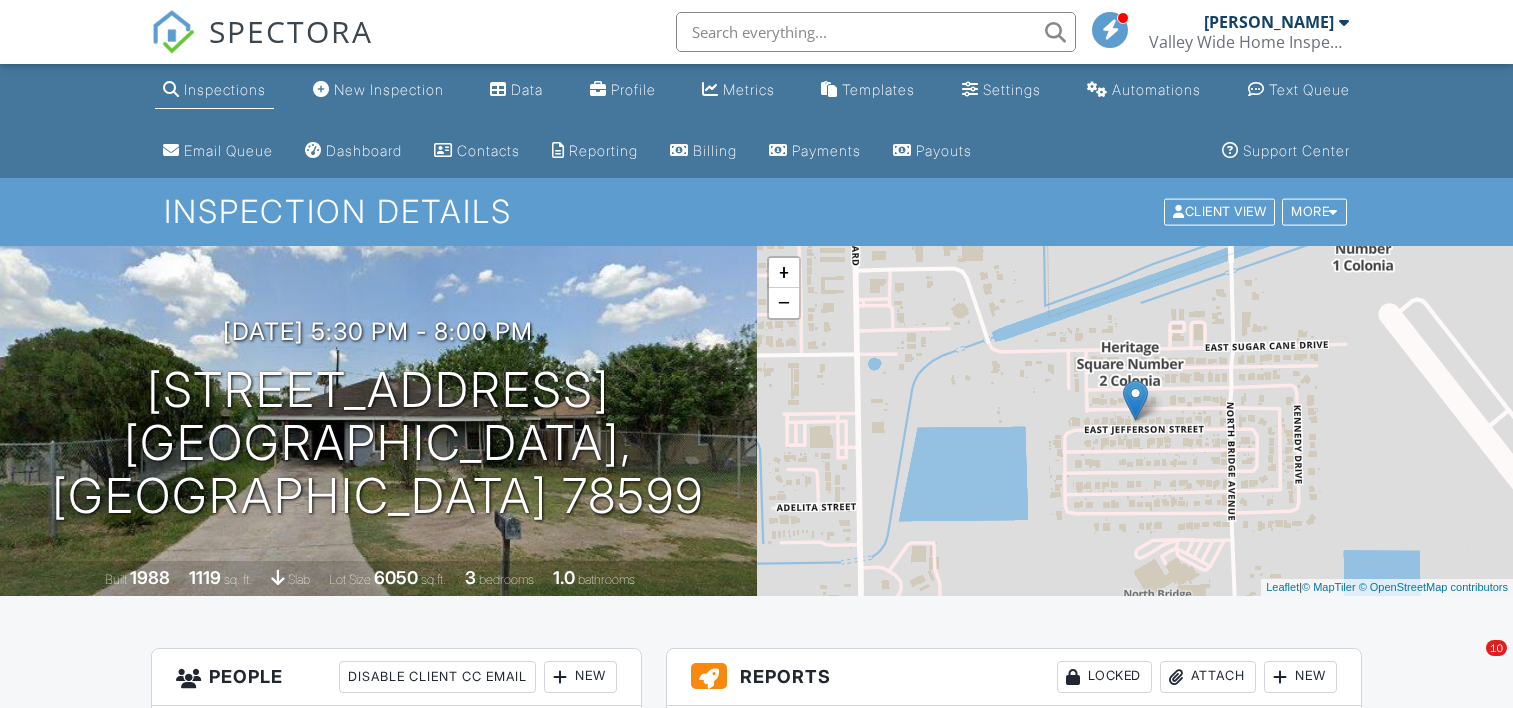 scroll, scrollTop: 0, scrollLeft: 0, axis: both 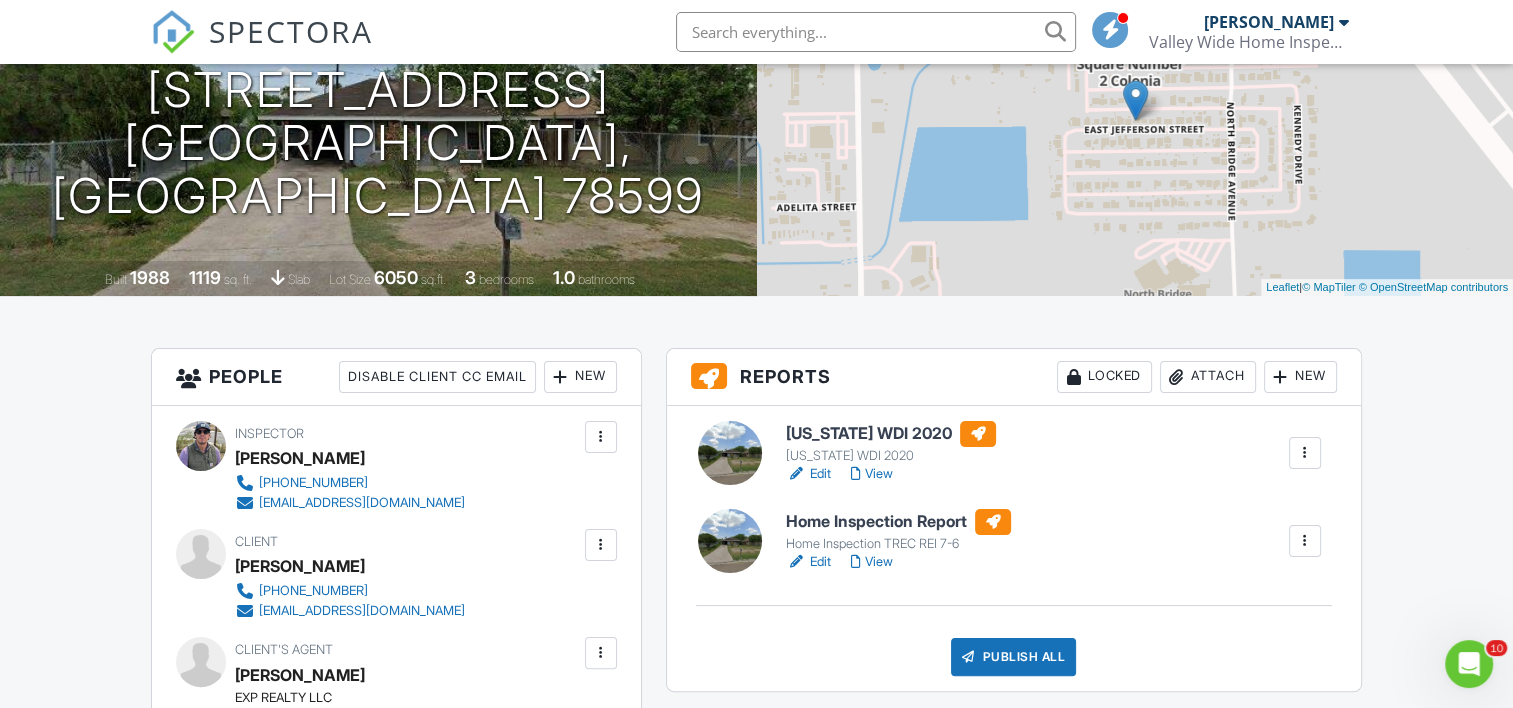 click on "Edit" at bounding box center [808, 562] 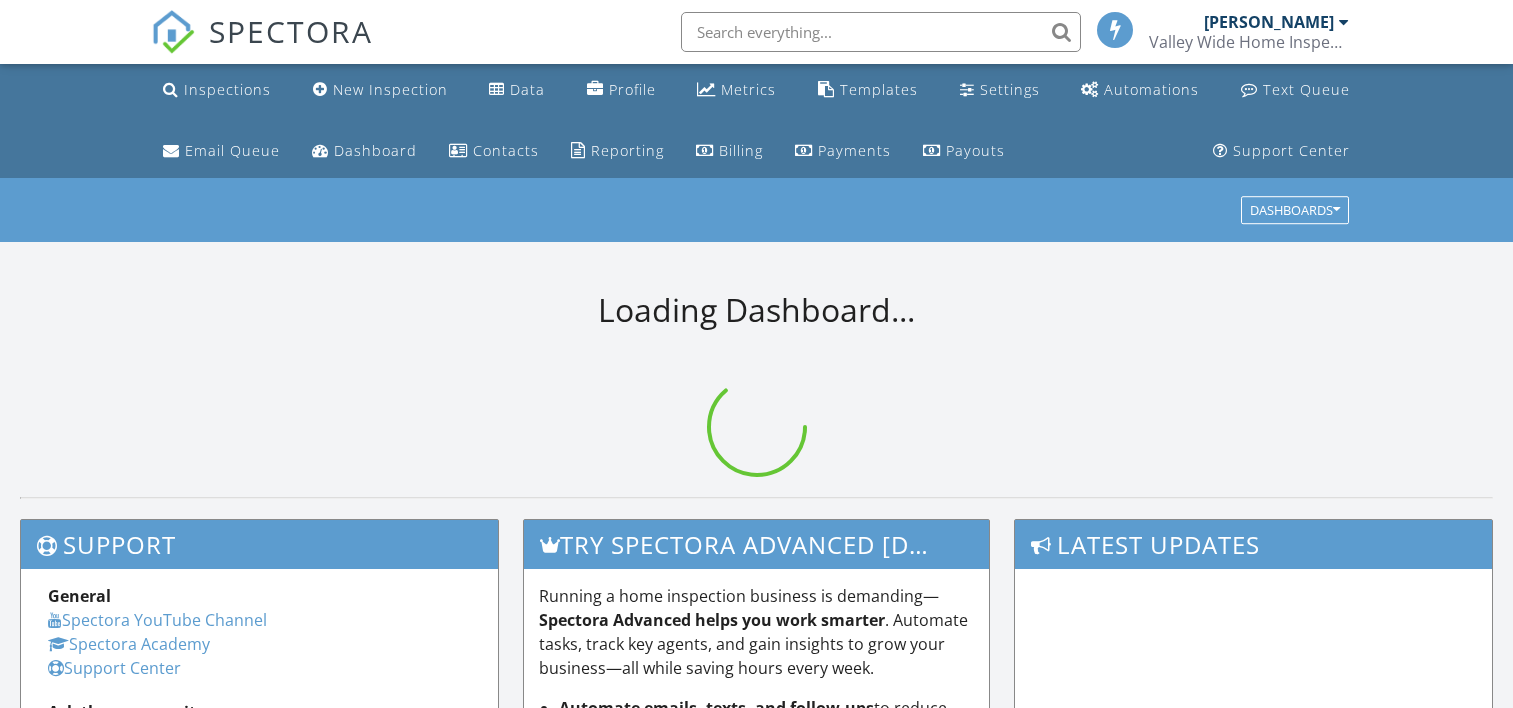 scroll, scrollTop: 0, scrollLeft: 0, axis: both 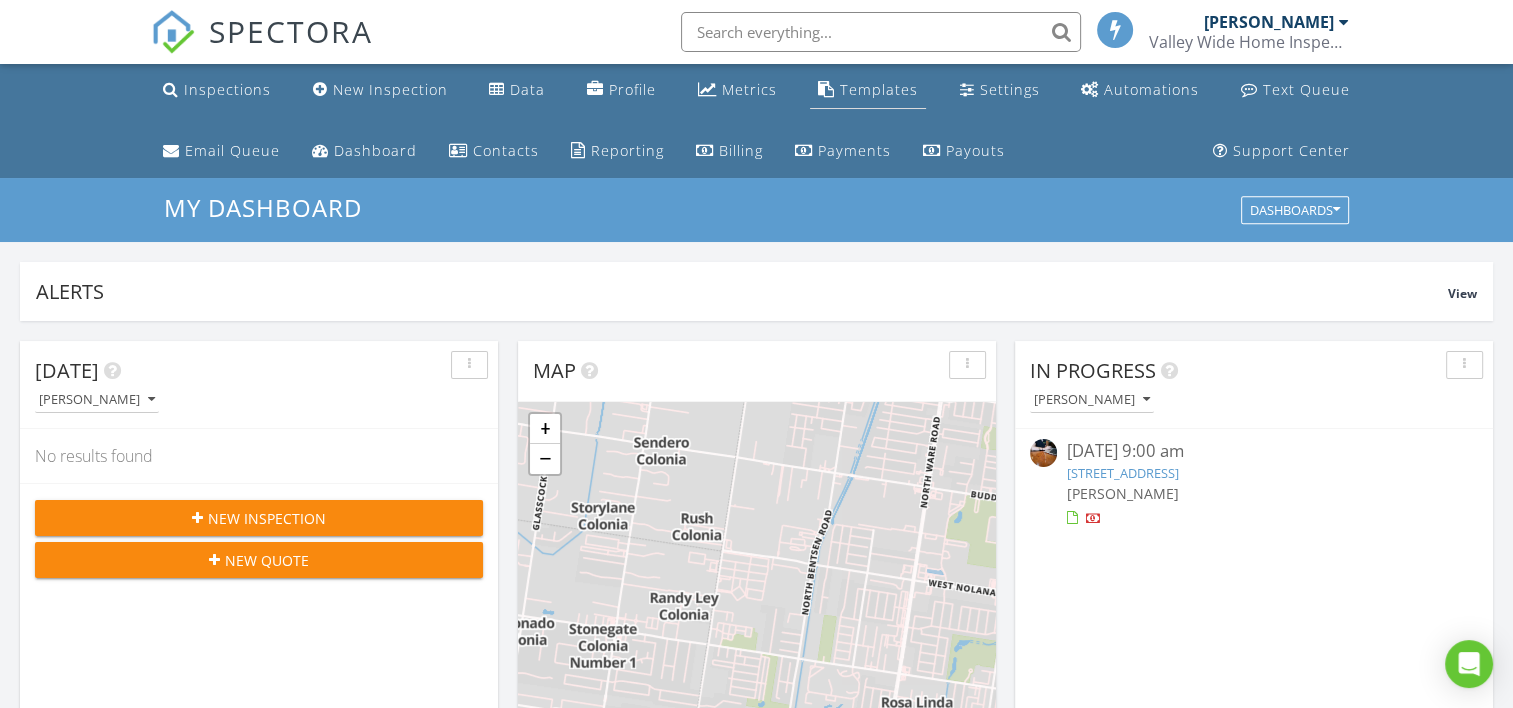 click on "Templates" at bounding box center [879, 89] 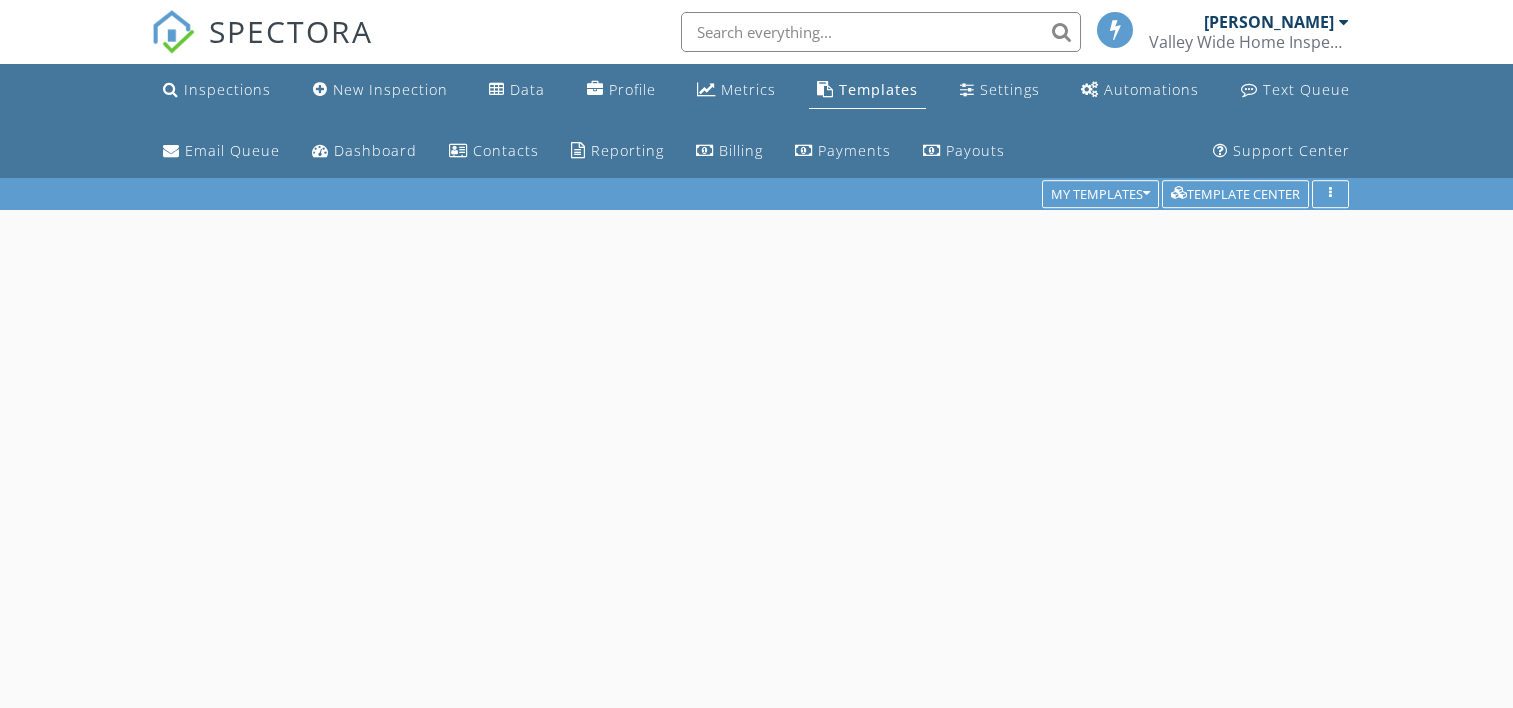 scroll, scrollTop: 0, scrollLeft: 0, axis: both 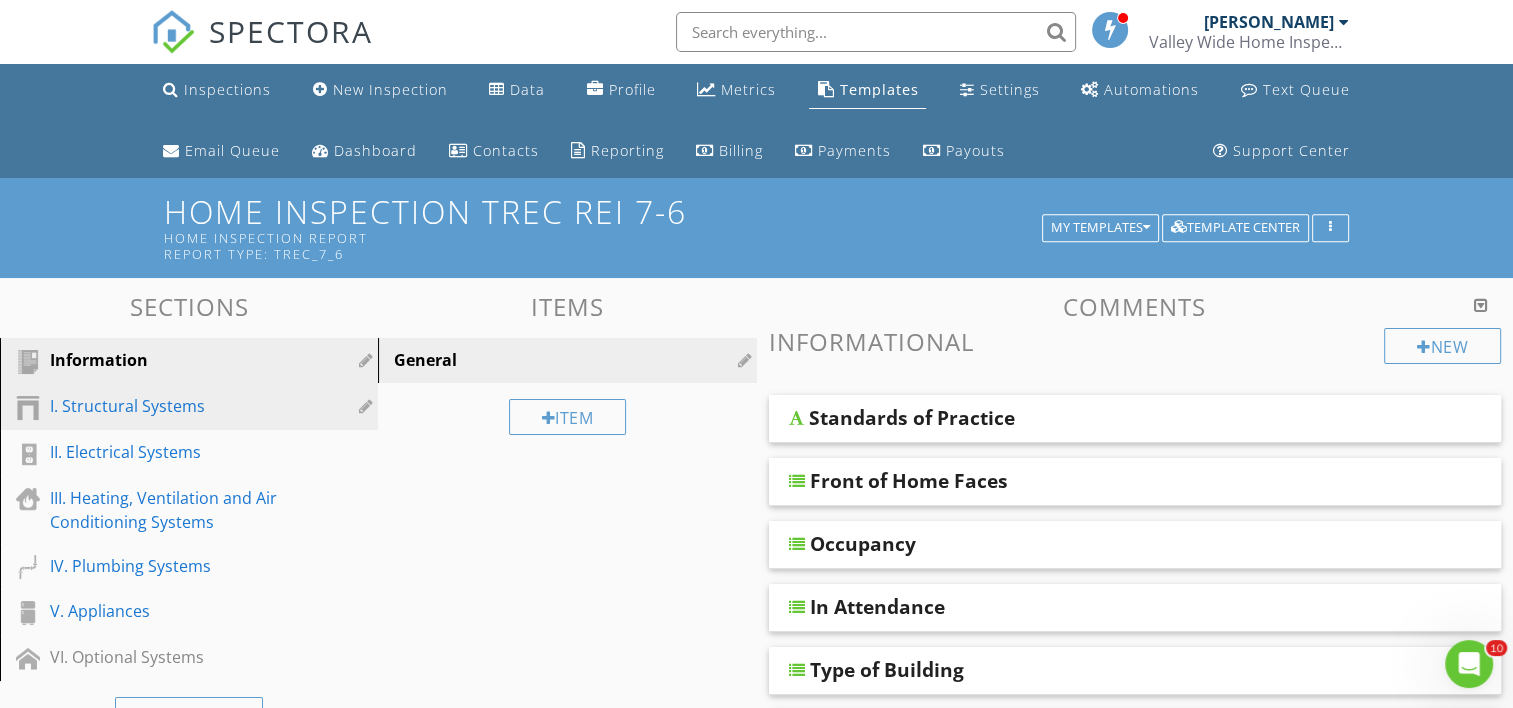 click on "I. Structural Systems" at bounding box center (166, 406) 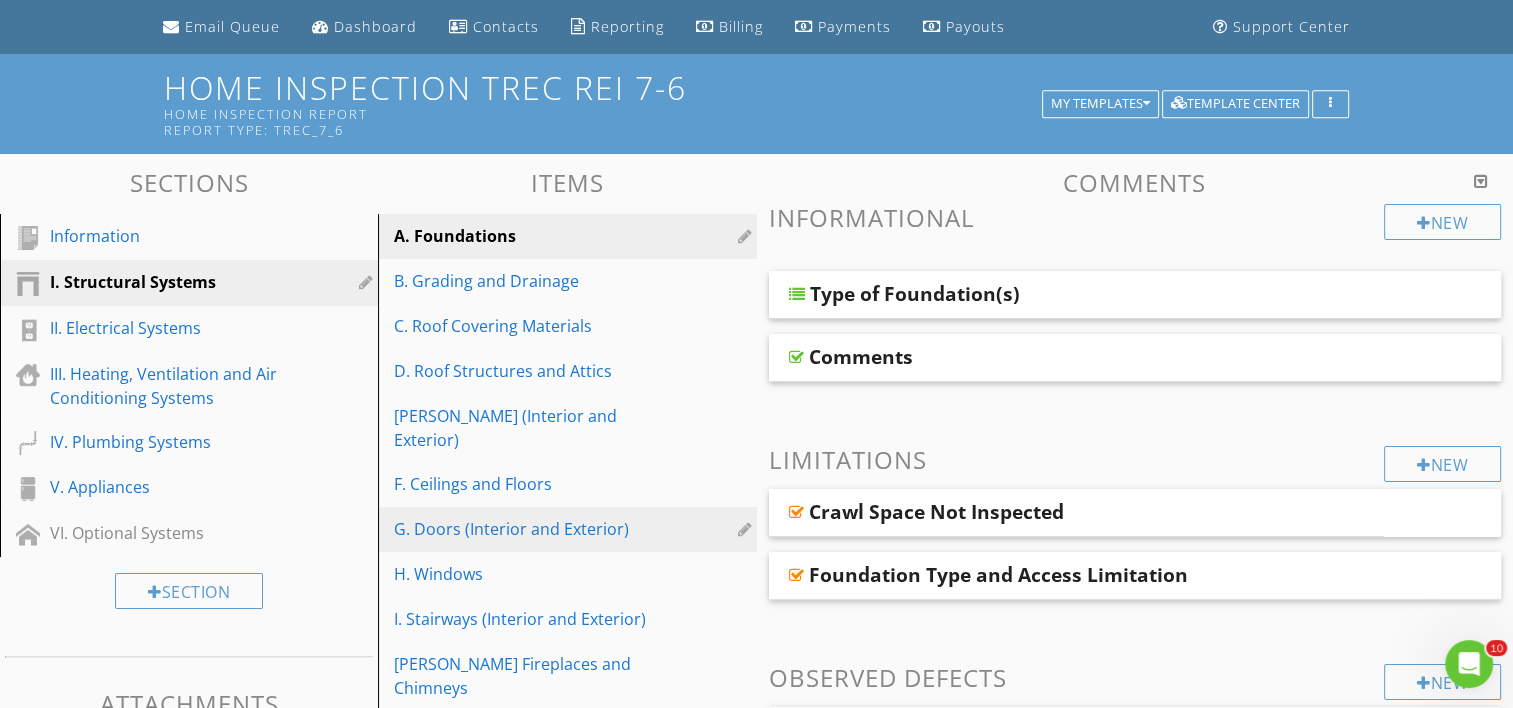 scroll, scrollTop: 200, scrollLeft: 0, axis: vertical 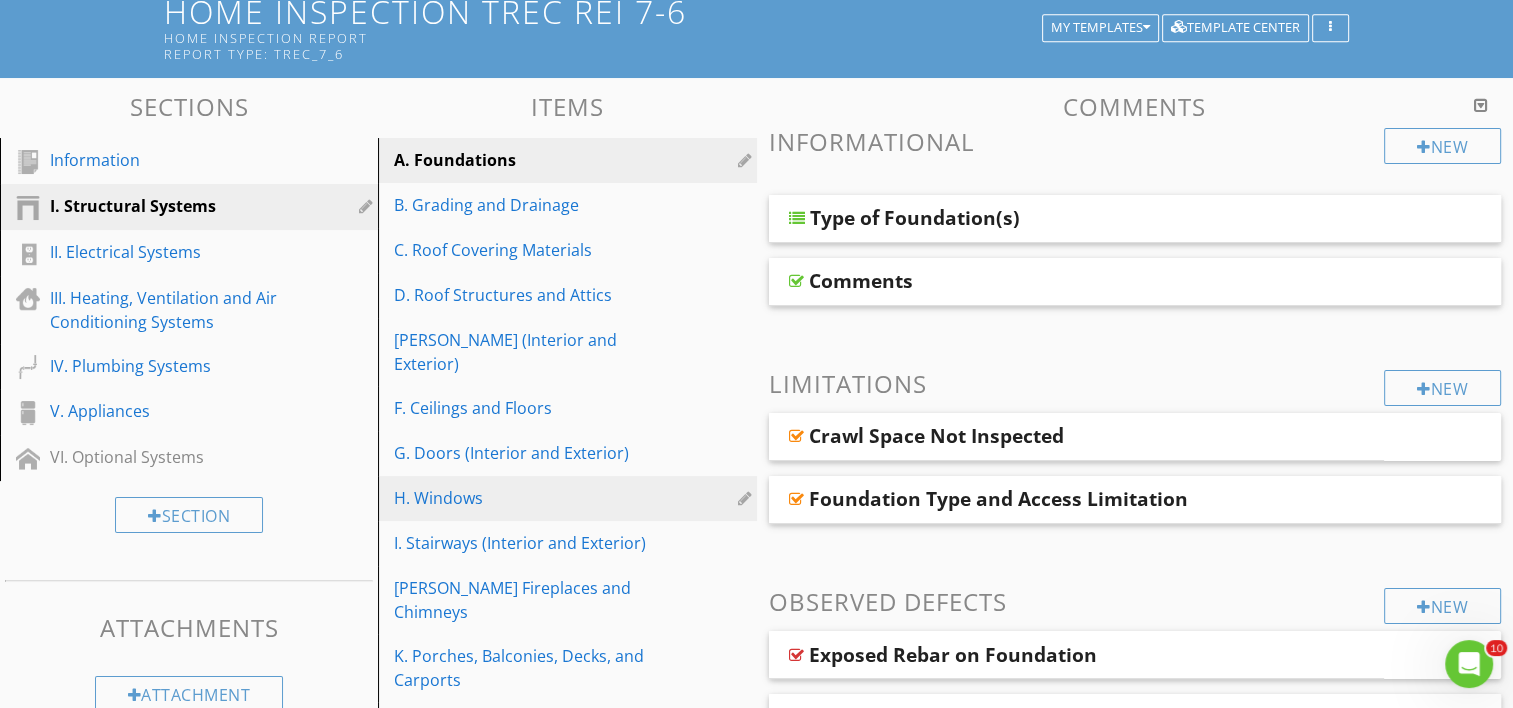 click on "H. Windows" at bounding box center (570, 498) 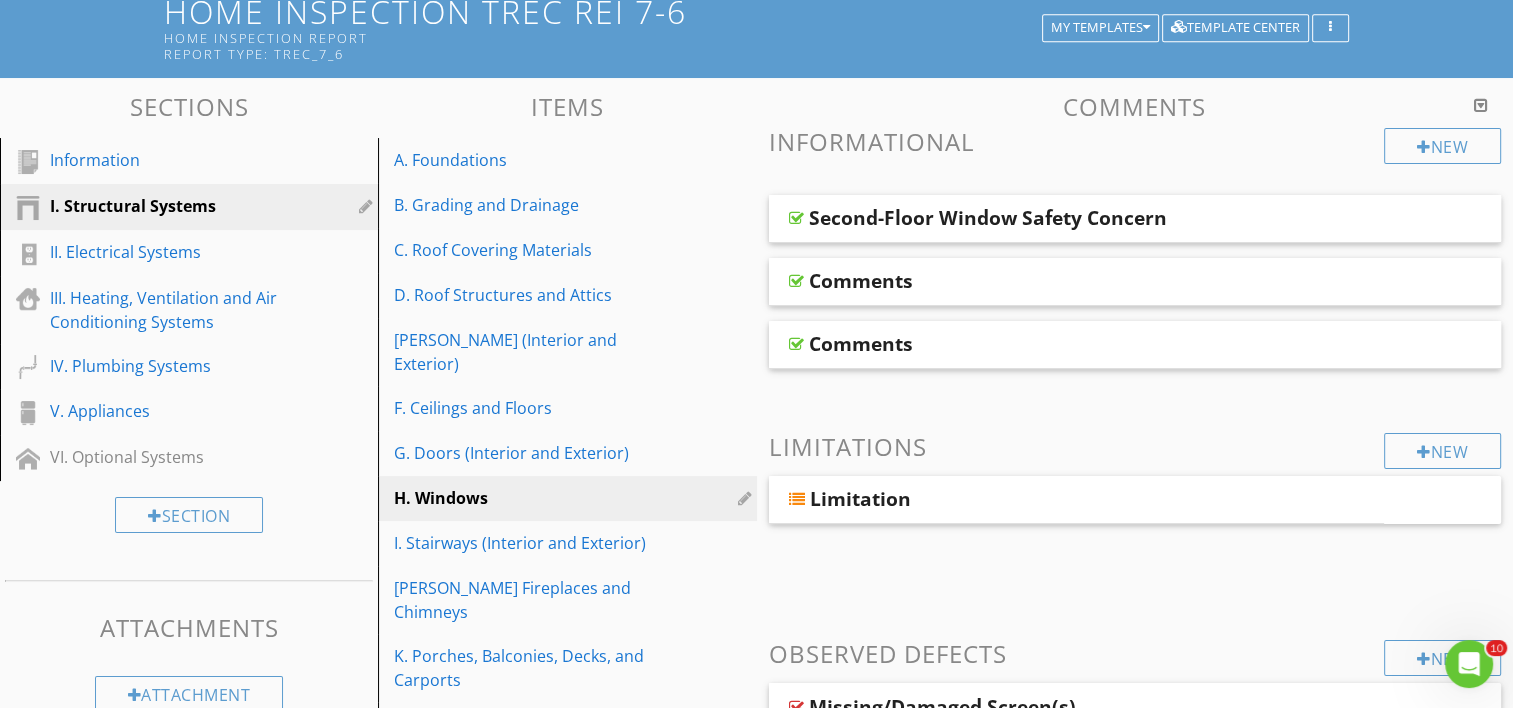 click on "Comments" at bounding box center (1068, 344) 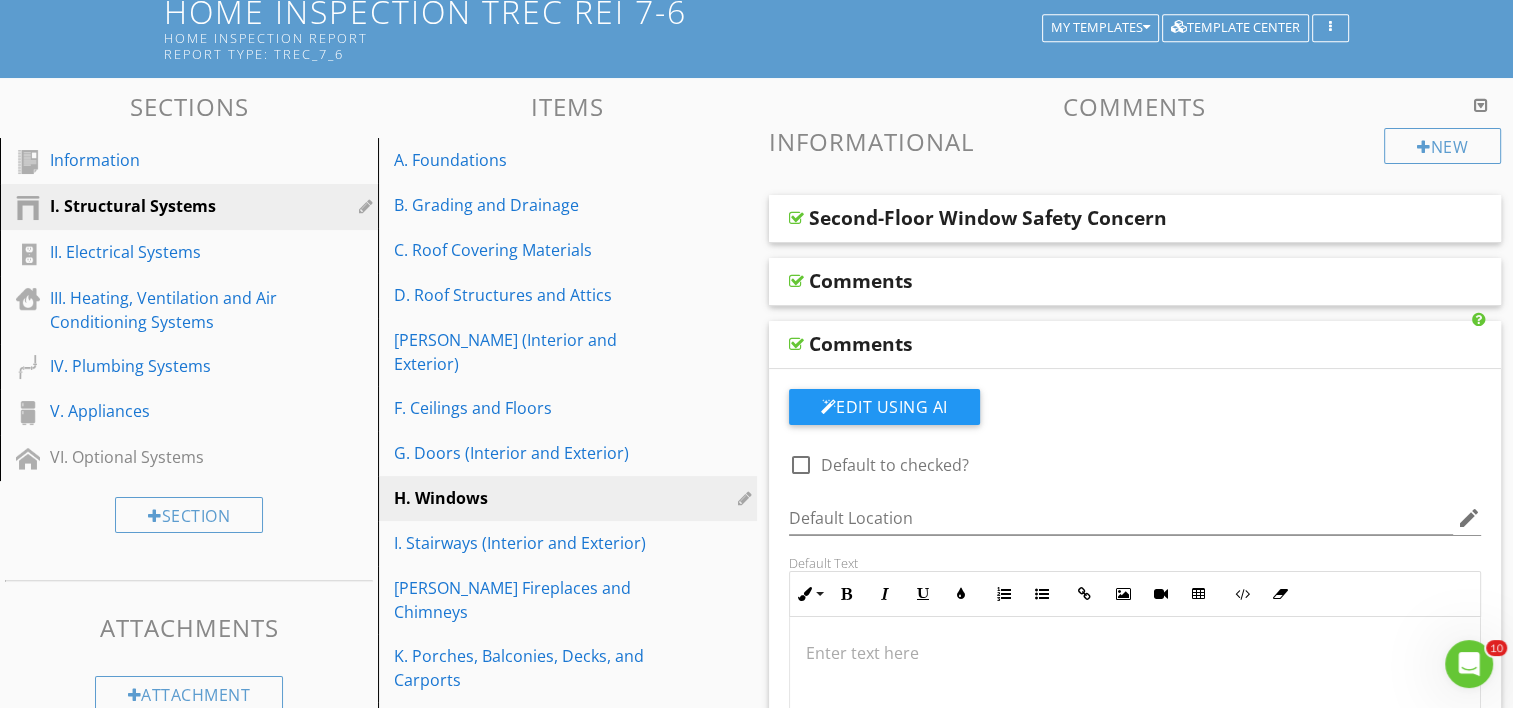 click on "Comments" at bounding box center (1068, 281) 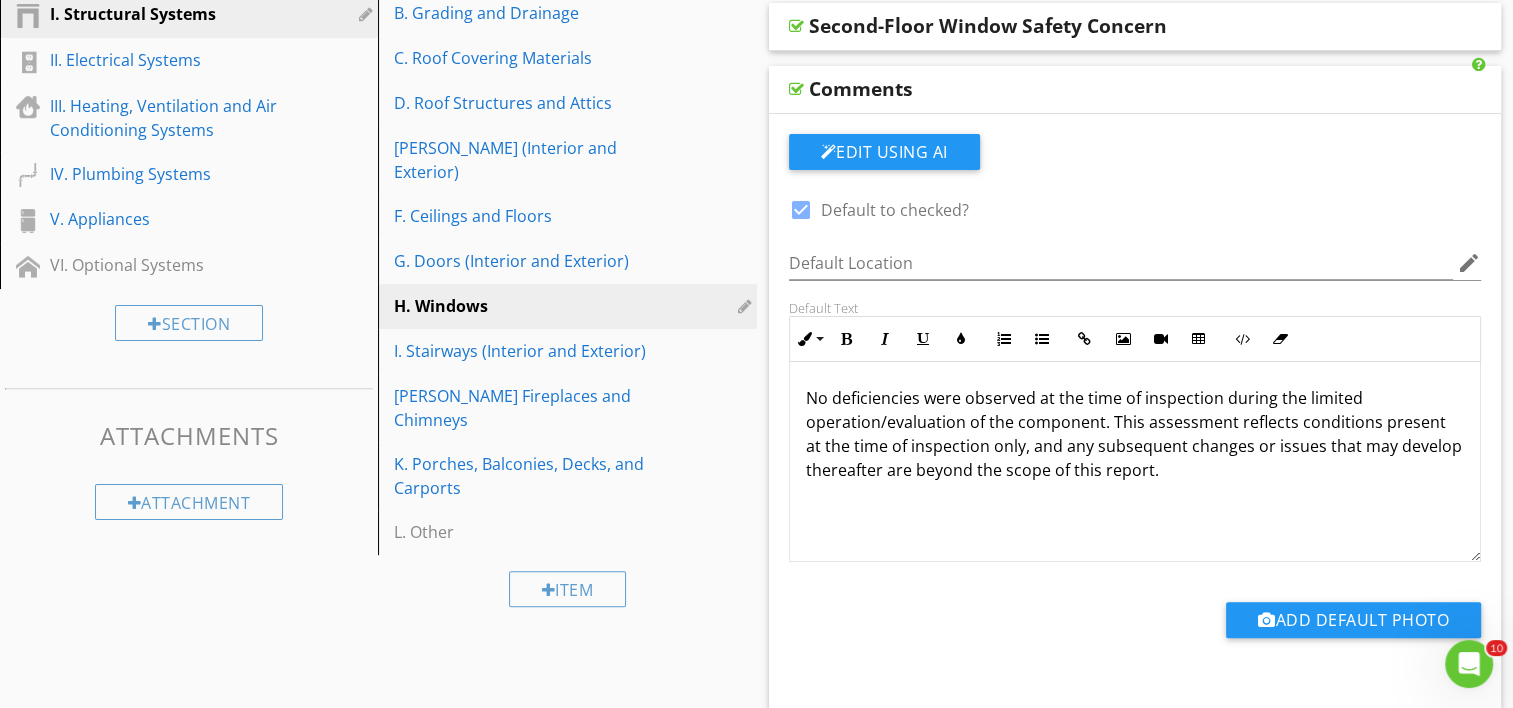 scroll, scrollTop: 400, scrollLeft: 0, axis: vertical 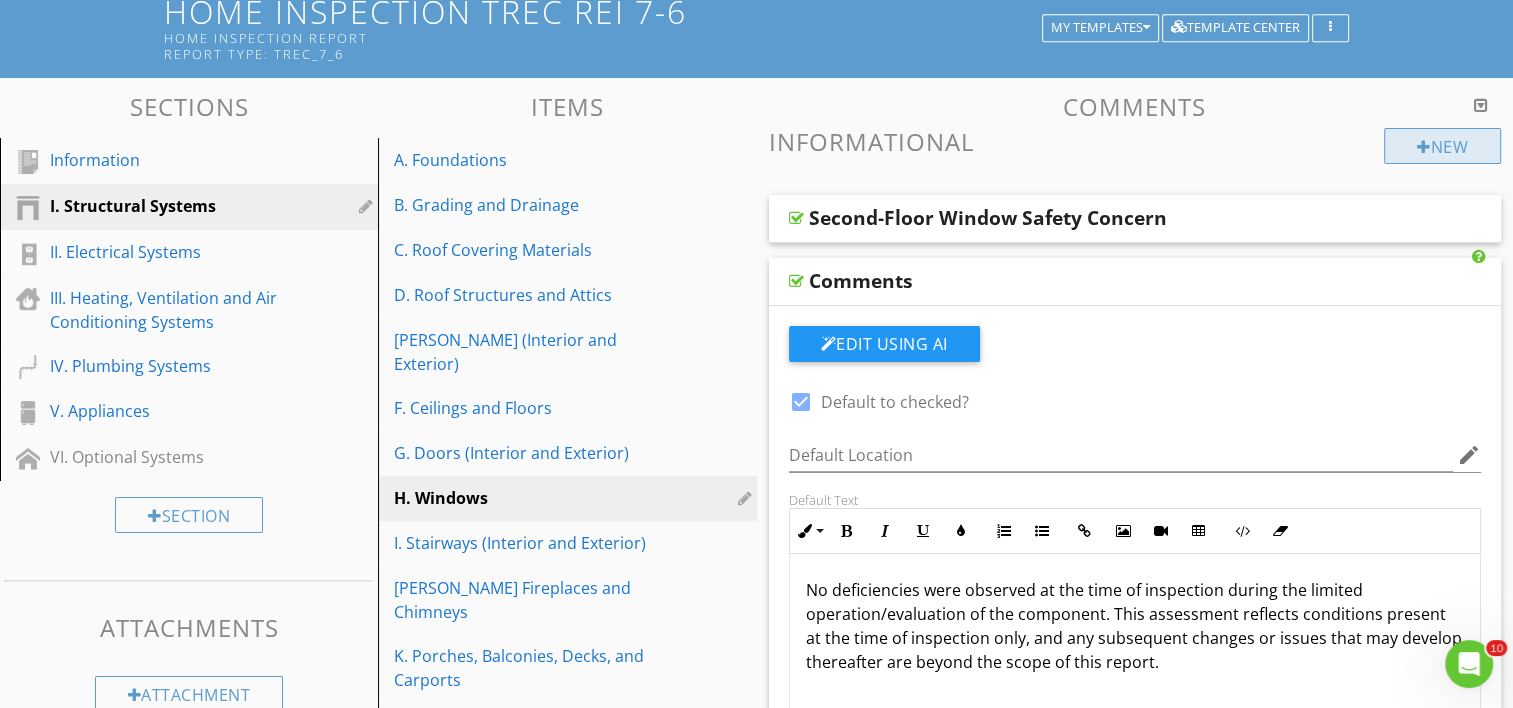 click on "New" at bounding box center [1442, 146] 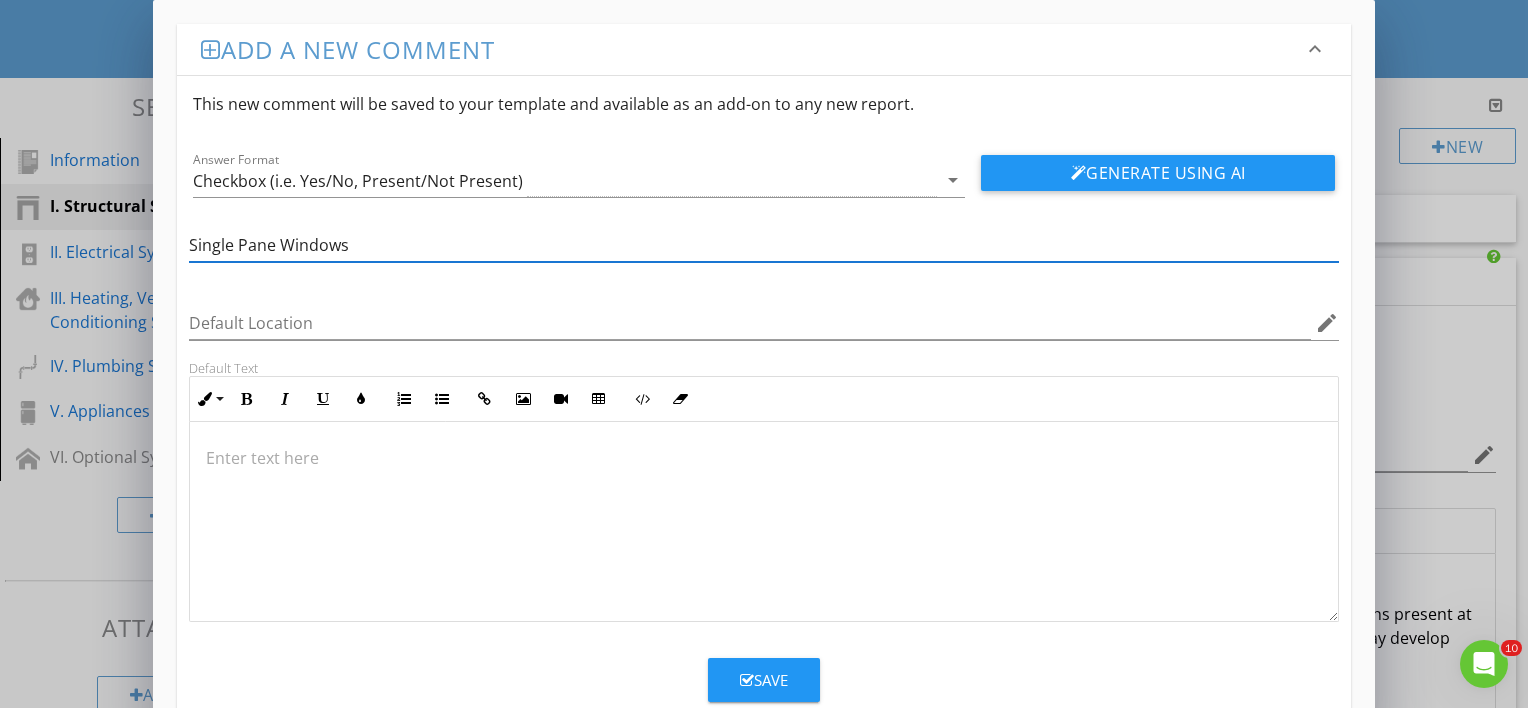 drag, startPoint x: 48, startPoint y: 244, endPoint x: 35, endPoint y: 247, distance: 13.341664 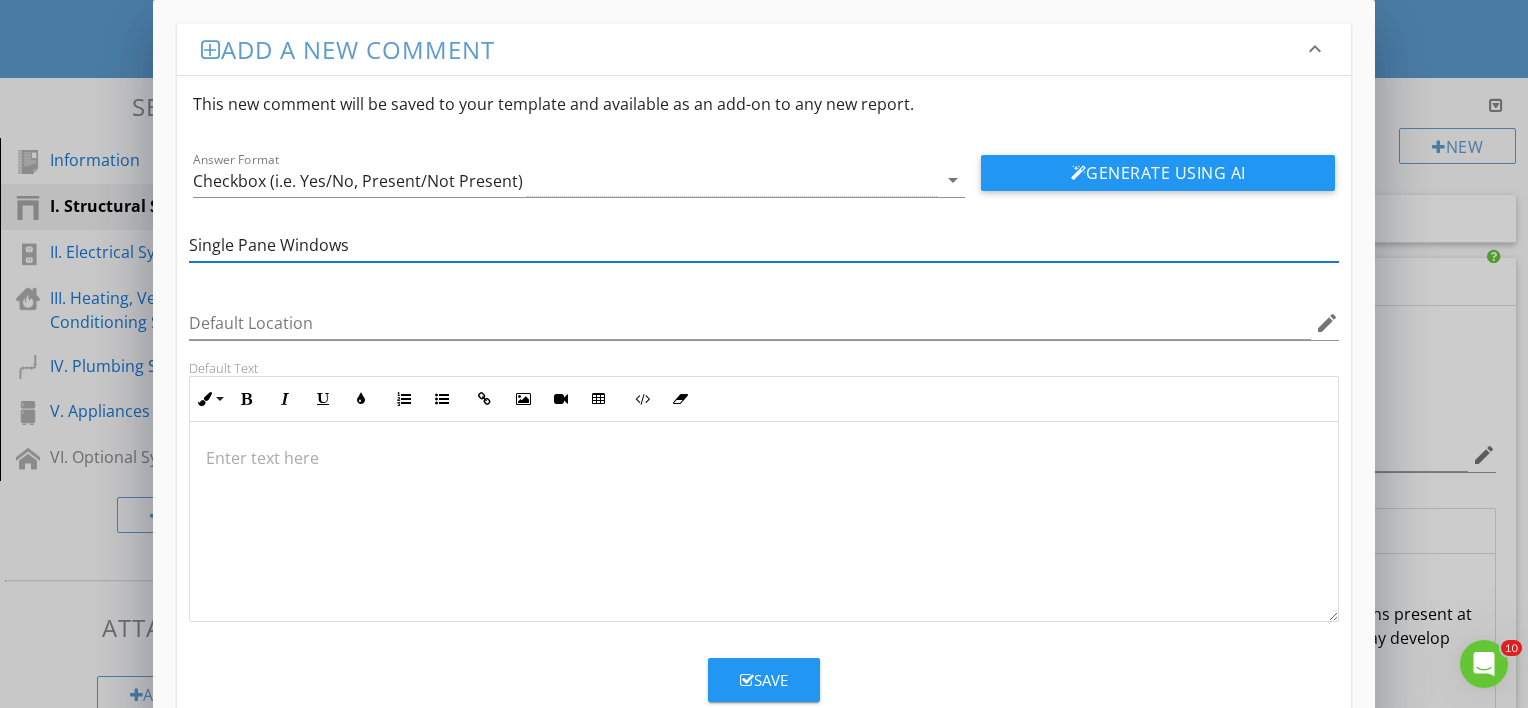type on "Single Pane Windows" 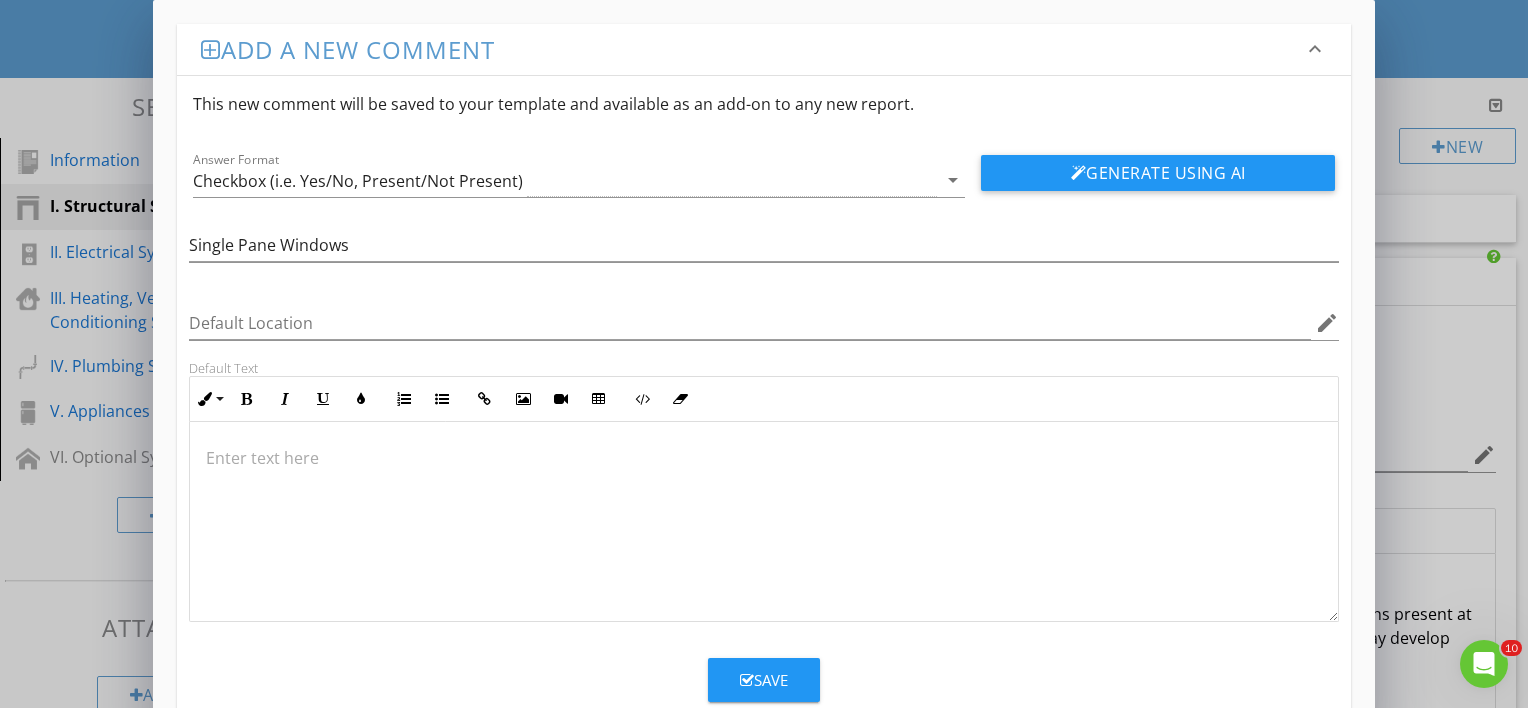 scroll, scrollTop: 1076, scrollLeft: 0, axis: vertical 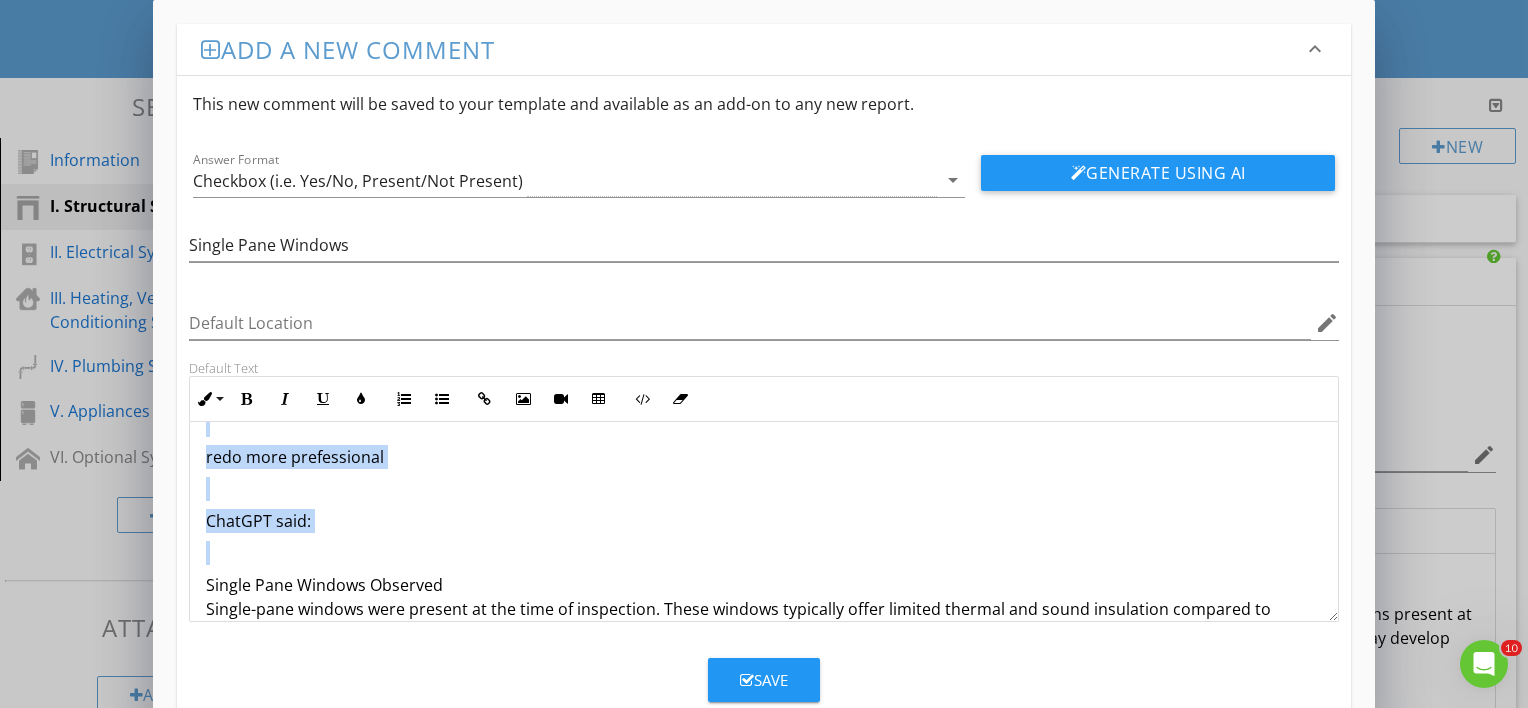 drag, startPoint x: 346, startPoint y: 462, endPoint x: 108, endPoint y: 419, distance: 241.85326 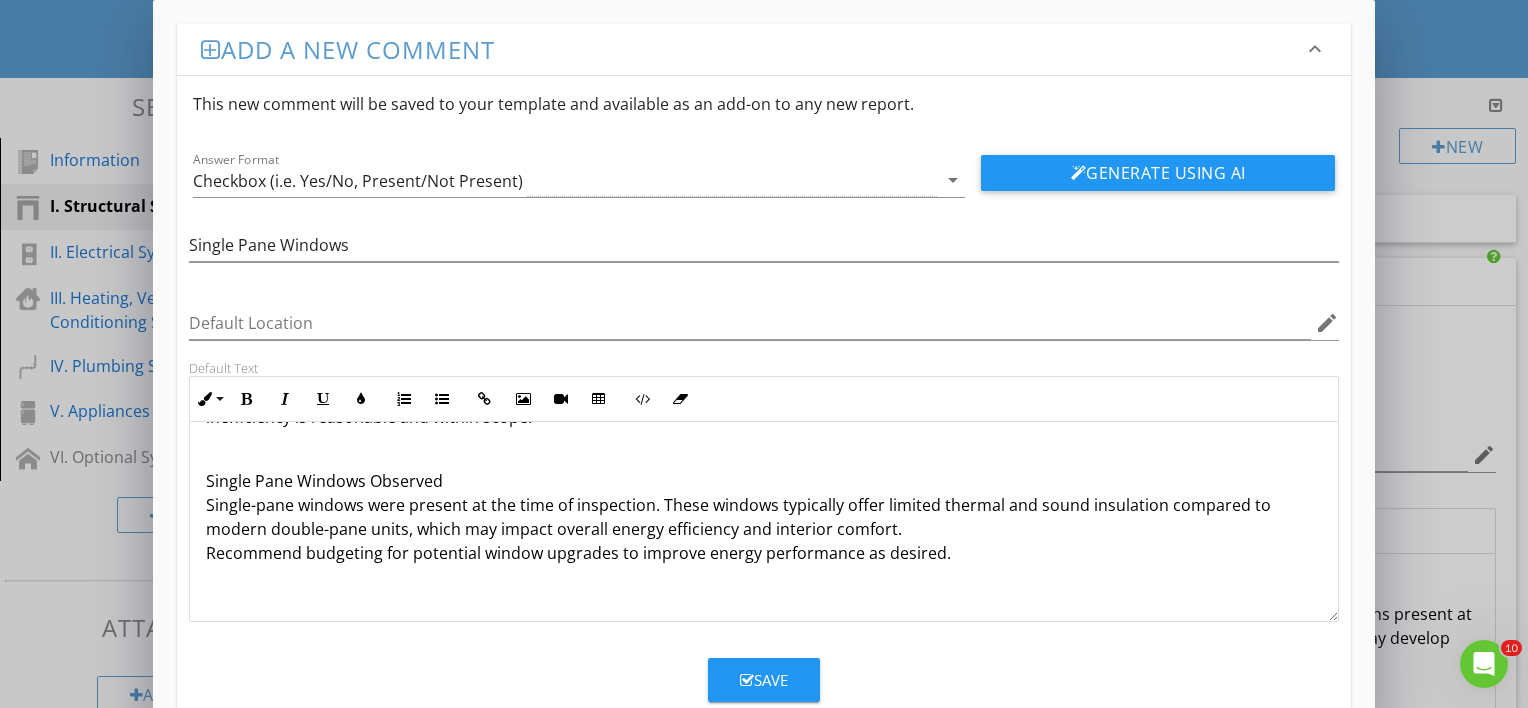 scroll, scrollTop: 880, scrollLeft: 0, axis: vertical 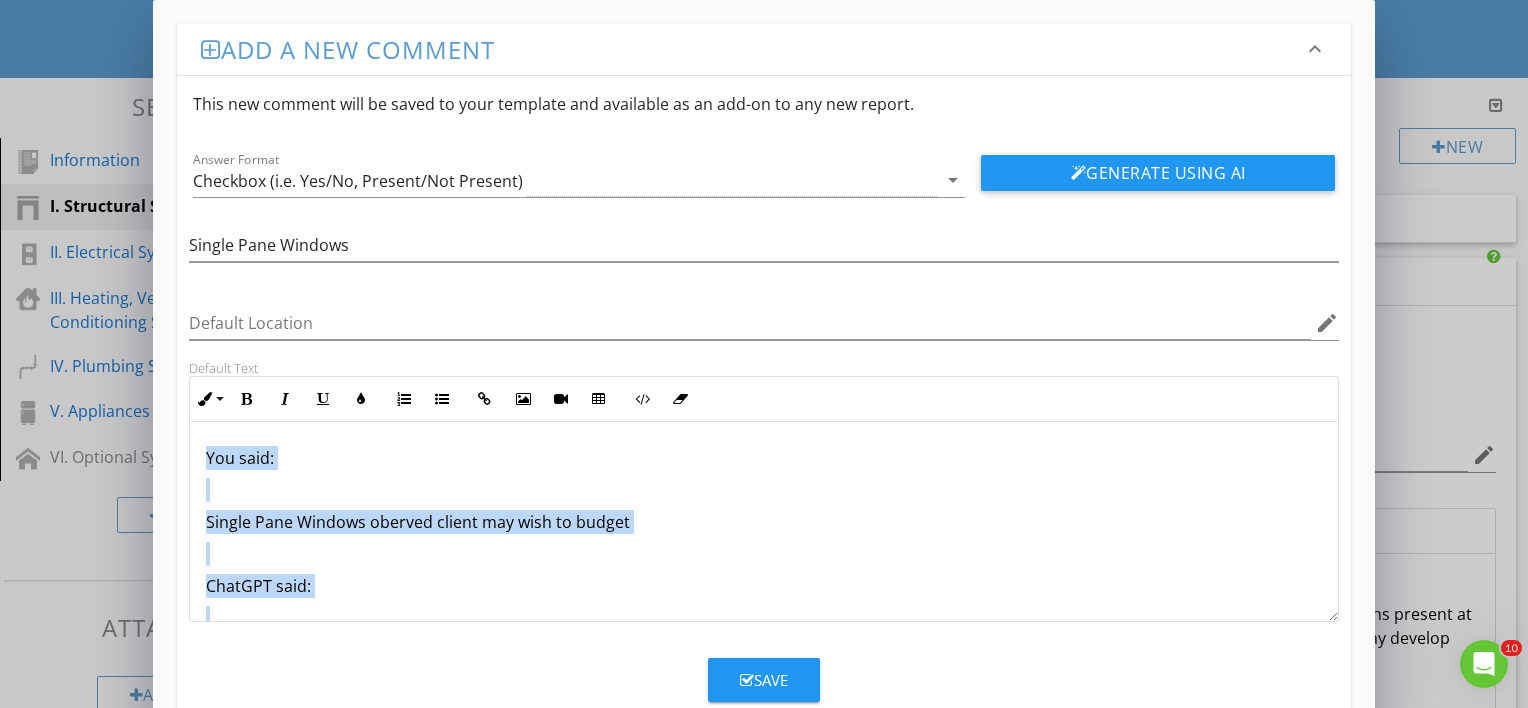 drag, startPoint x: 806, startPoint y: 547, endPoint x: 172, endPoint y: 334, distance: 668.8236 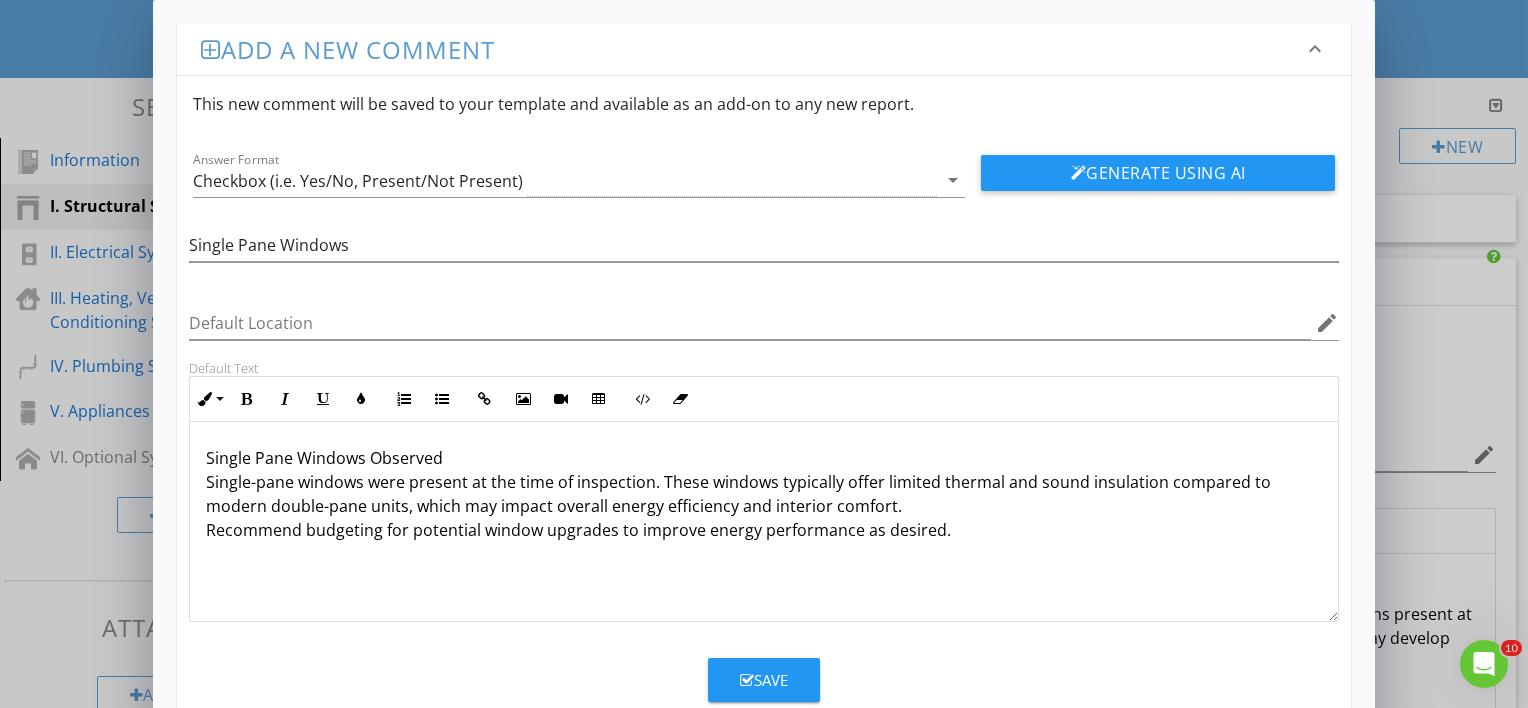 click on "Single Pane Windows Observed Single-pane windows were present at the time of inspection. These windows typically offer limited thermal and sound insulation compared to modern double-pane units, which may impact overall energy efficiency and interior comfort. Recommend budgeting for potential window upgrades to improve energy performance as desired." at bounding box center (764, 494) 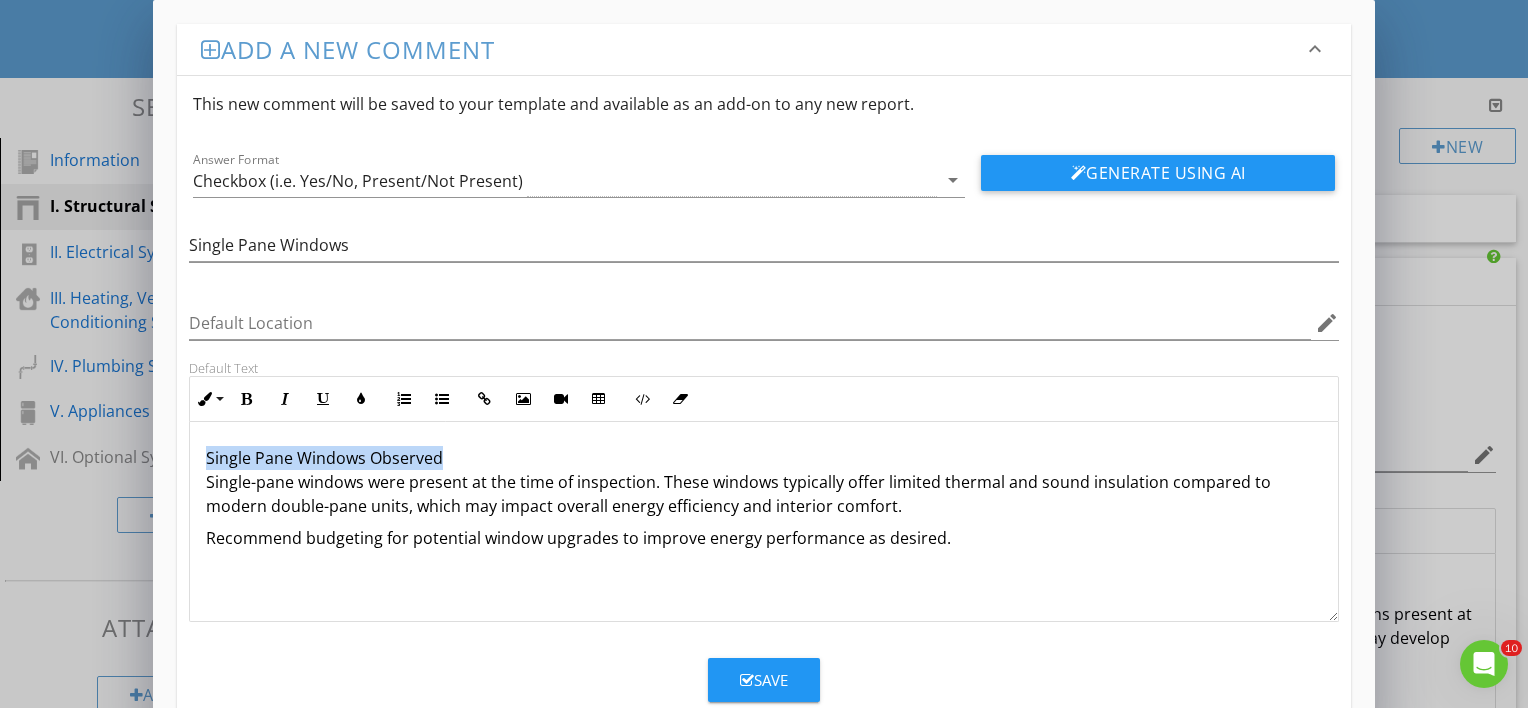 drag, startPoint x: 450, startPoint y: 444, endPoint x: -4, endPoint y: 440, distance: 454.0176 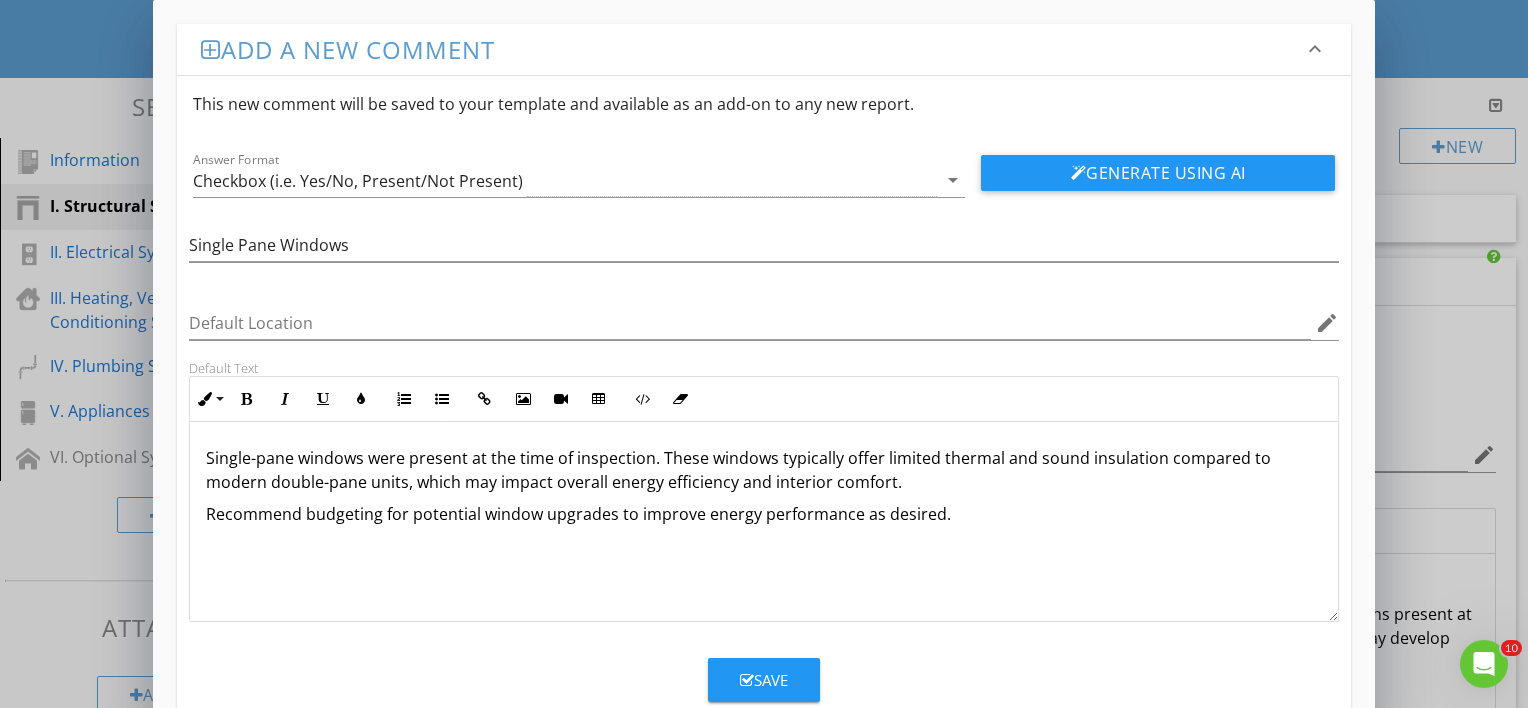 click on "Save" at bounding box center (764, 680) 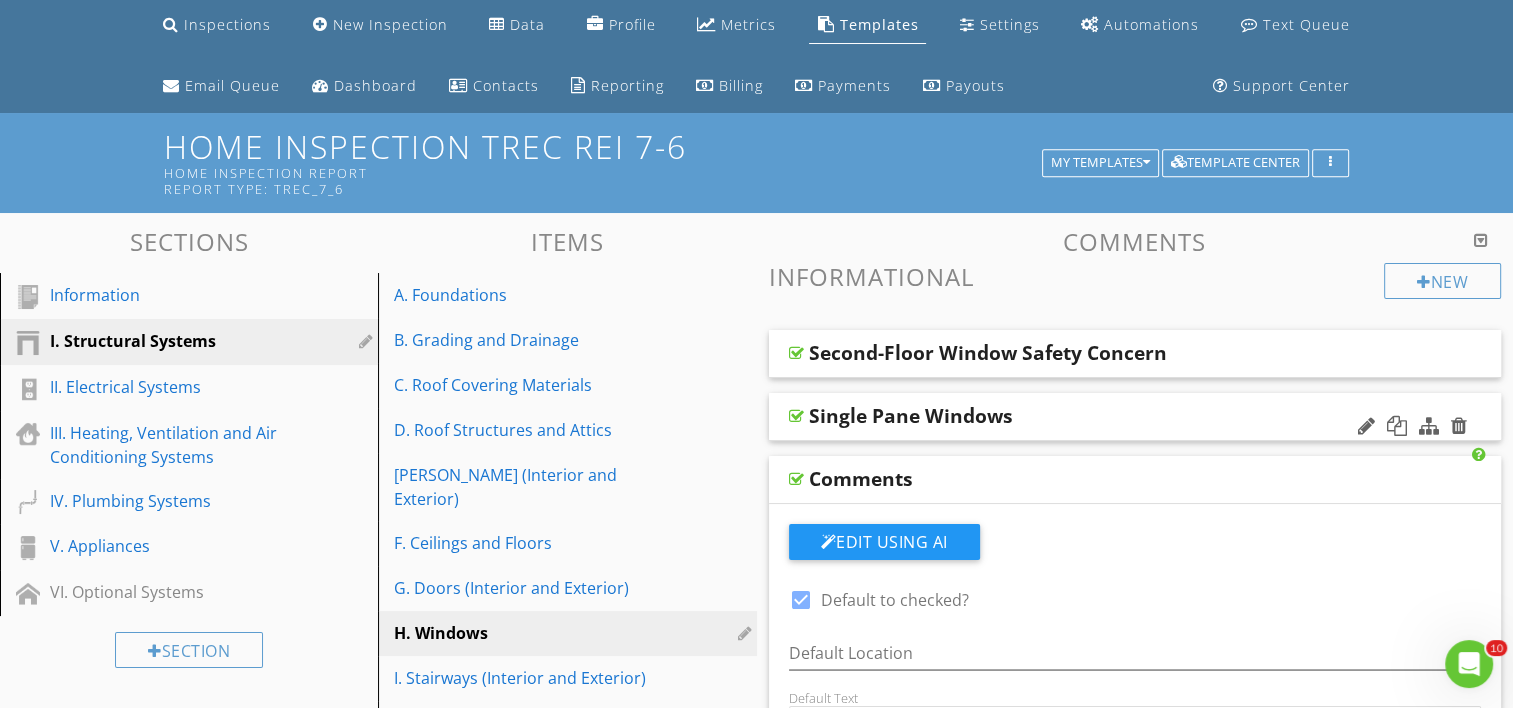 scroll, scrollTop: 100, scrollLeft: 0, axis: vertical 